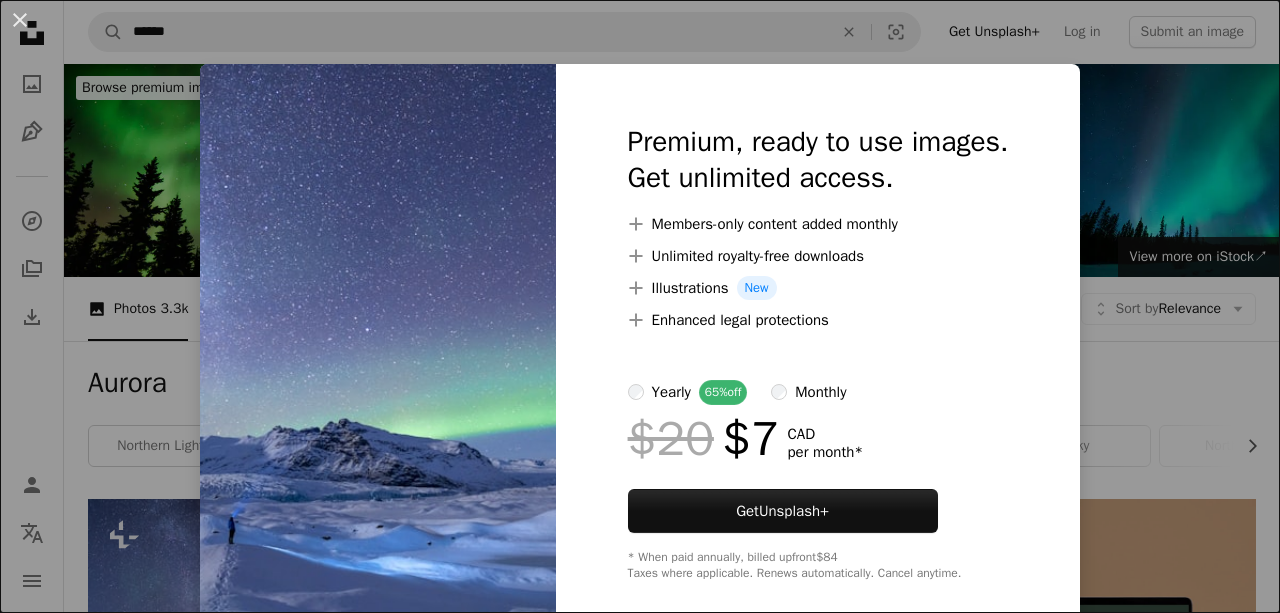 scroll, scrollTop: 340, scrollLeft: 0, axis: vertical 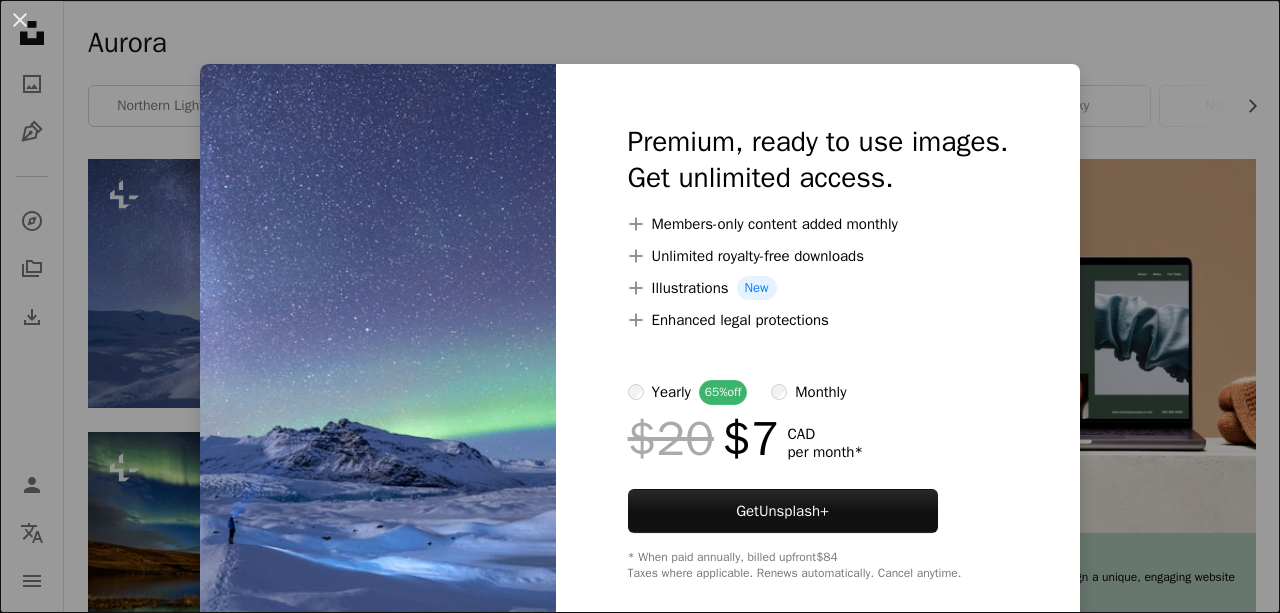 click on "An X shape Premium, ready to use images. Get unlimited access. A plus sign Members-only content added monthly A plus sign Unlimited royalty-free downloads A plus sign Illustrations  New A plus sign Enhanced legal protections yearly 65%  off monthly $20   $7 CAD per month * Get  Unsplash+ * When paid annually, billed upfront  $84 Taxes where applicable. Renews automatically. Cancel anytime." at bounding box center [640, 306] 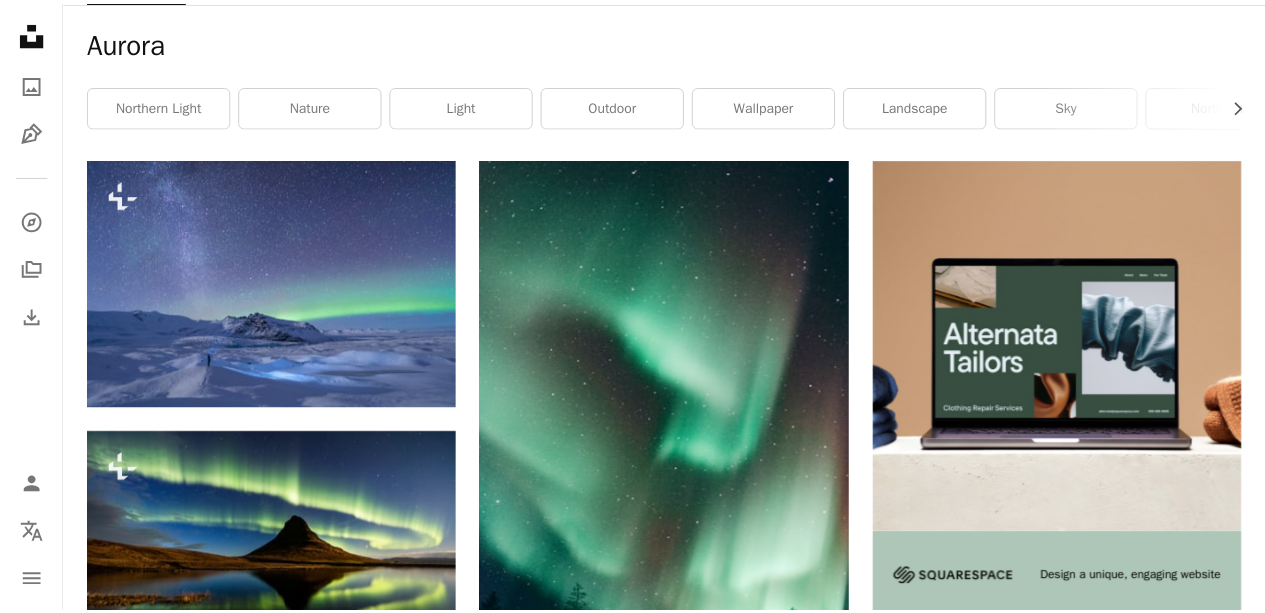 scroll, scrollTop: 745, scrollLeft: 0, axis: vertical 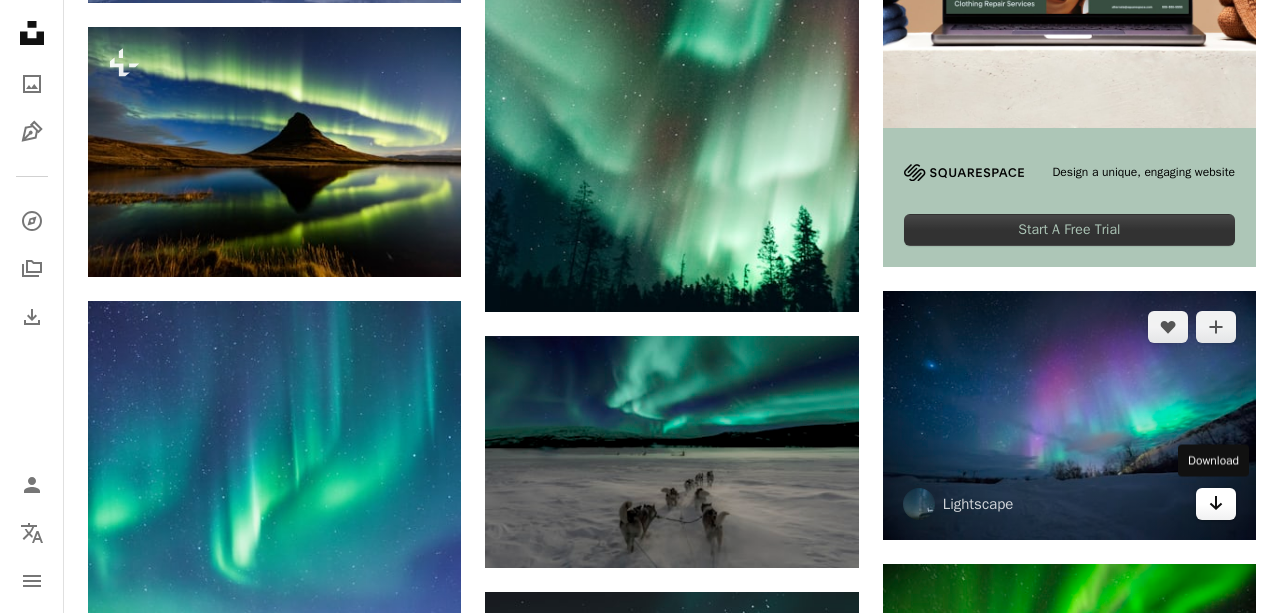 click 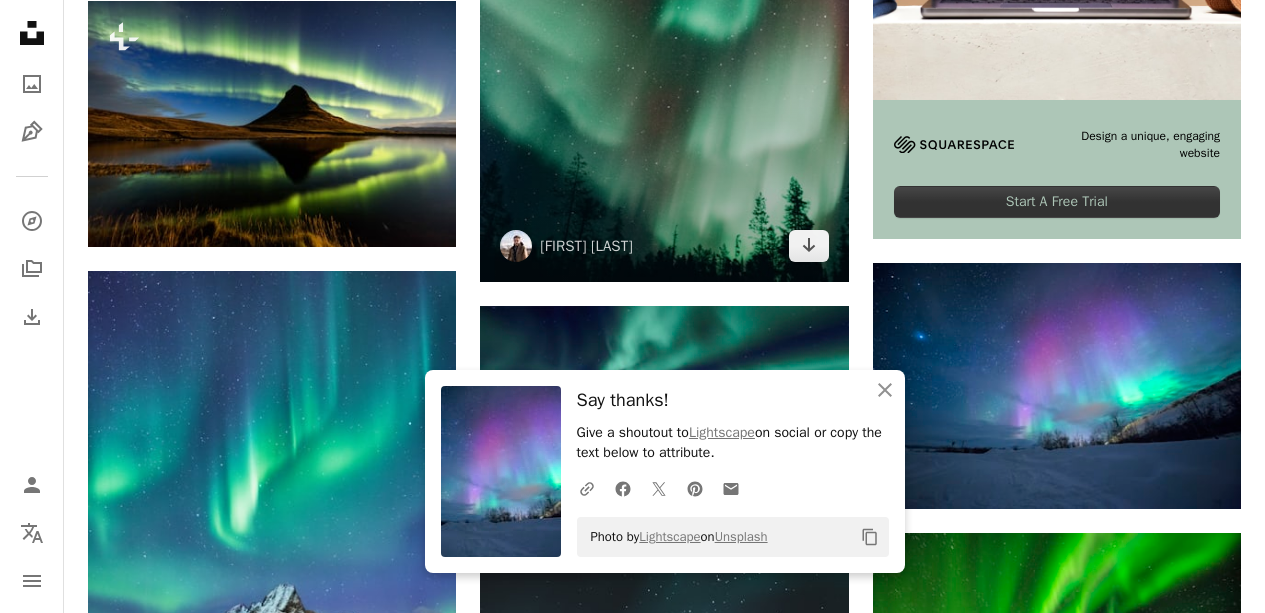scroll, scrollTop: 819, scrollLeft: 0, axis: vertical 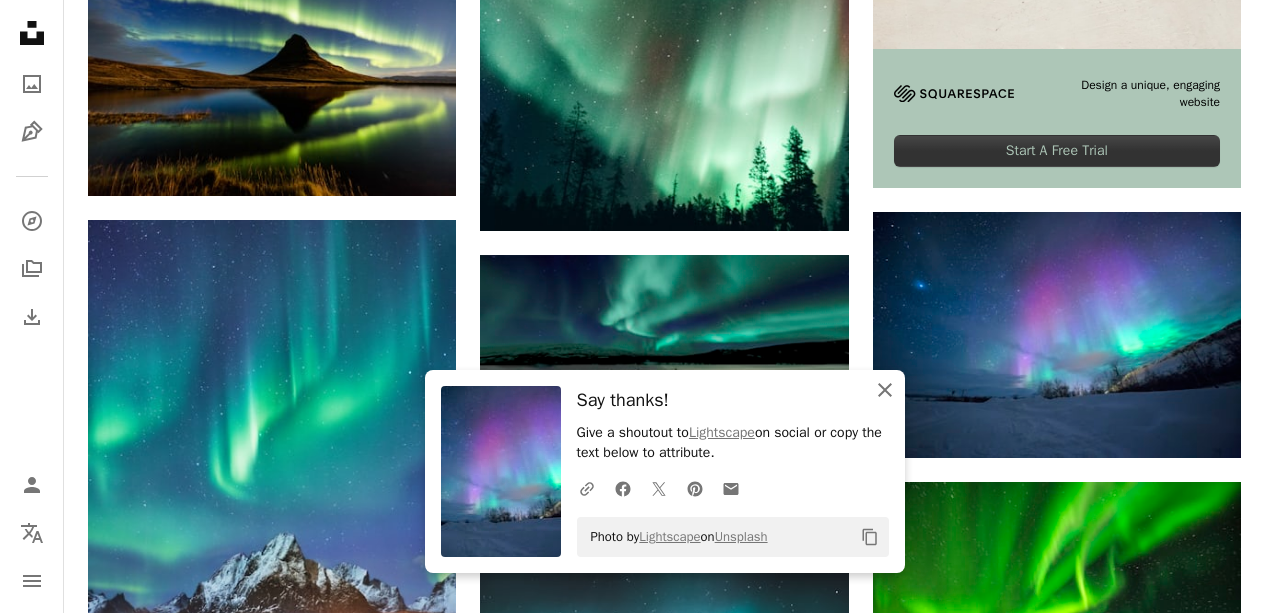 click 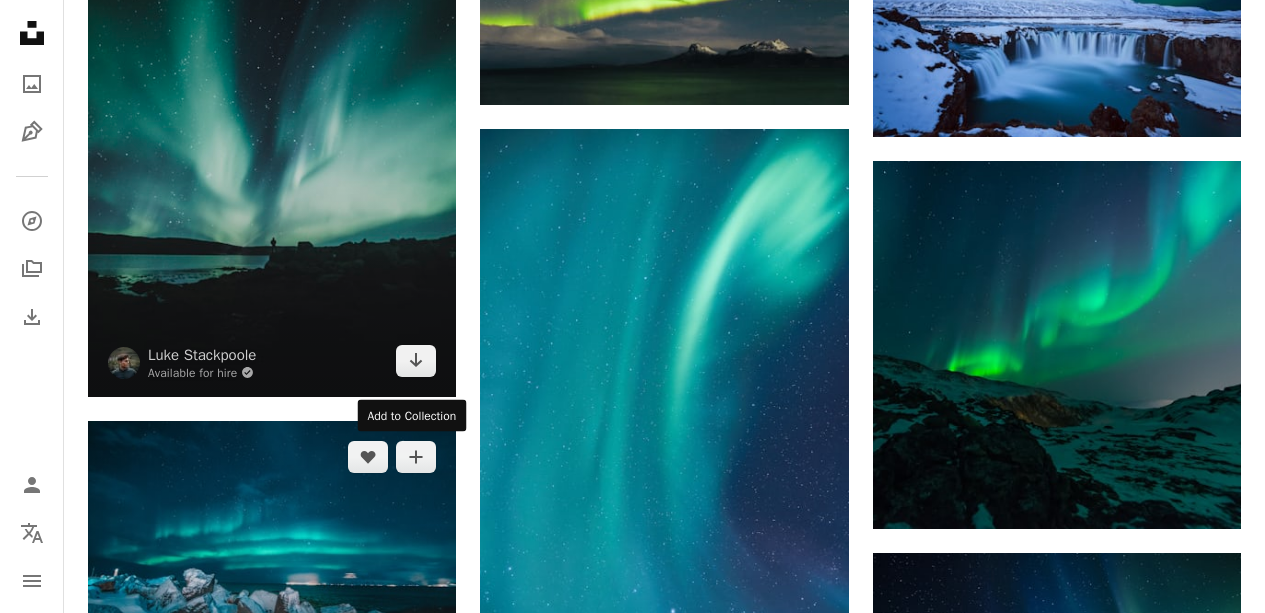scroll, scrollTop: 2223, scrollLeft: 0, axis: vertical 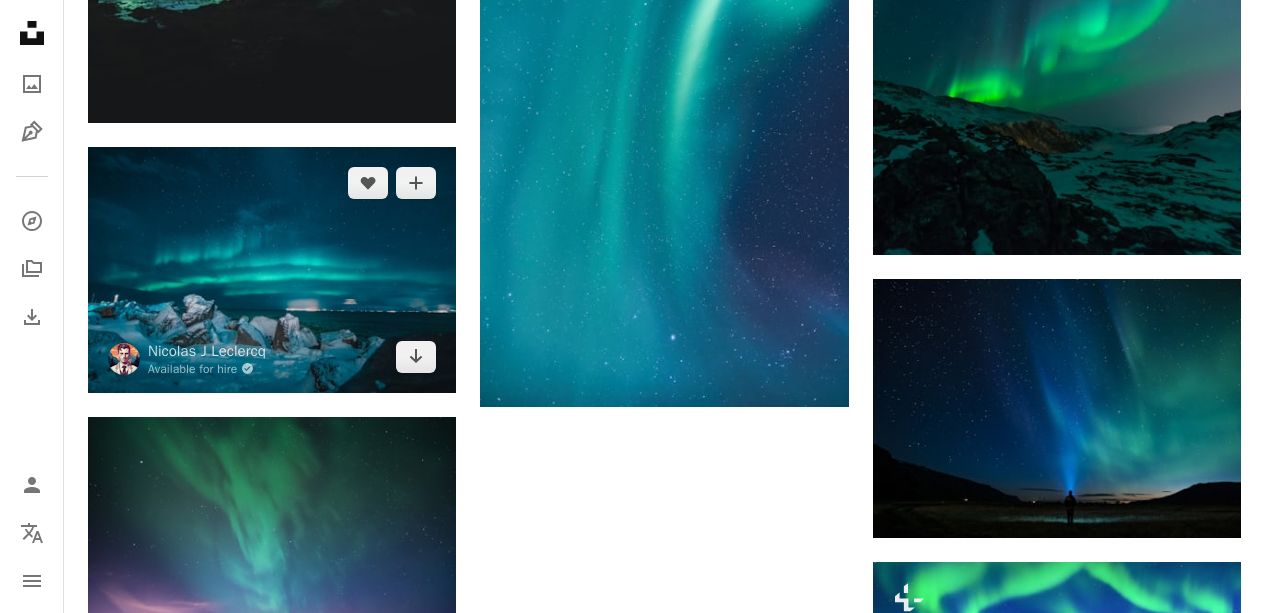 click at bounding box center (272, 270) 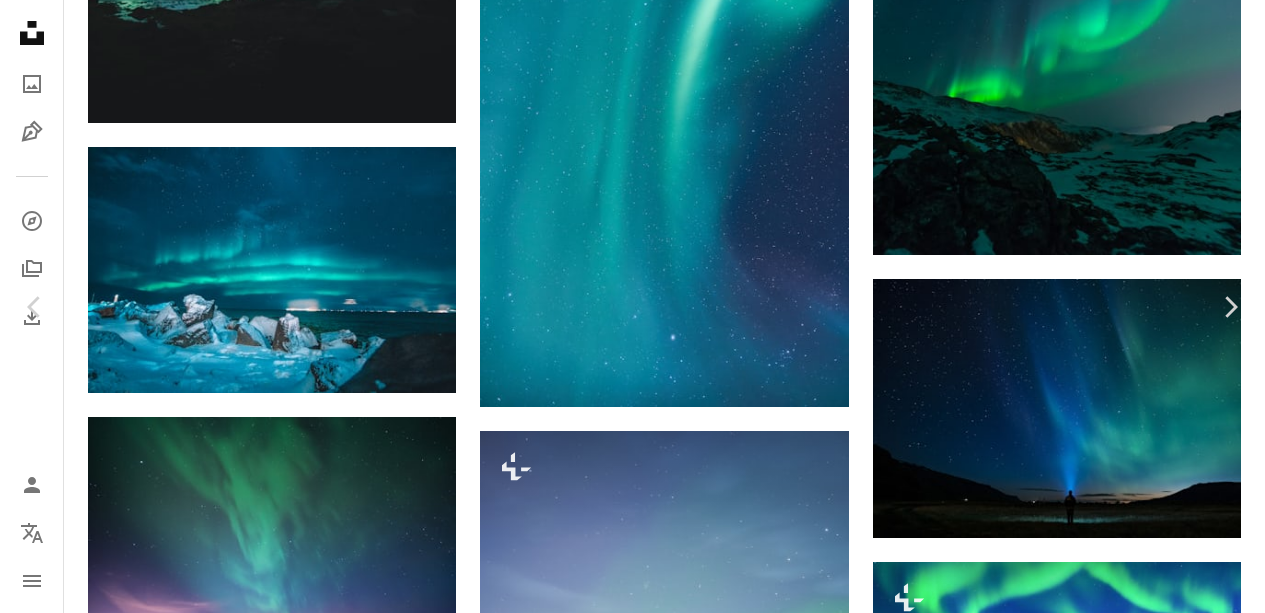 scroll, scrollTop: 33, scrollLeft: 0, axis: vertical 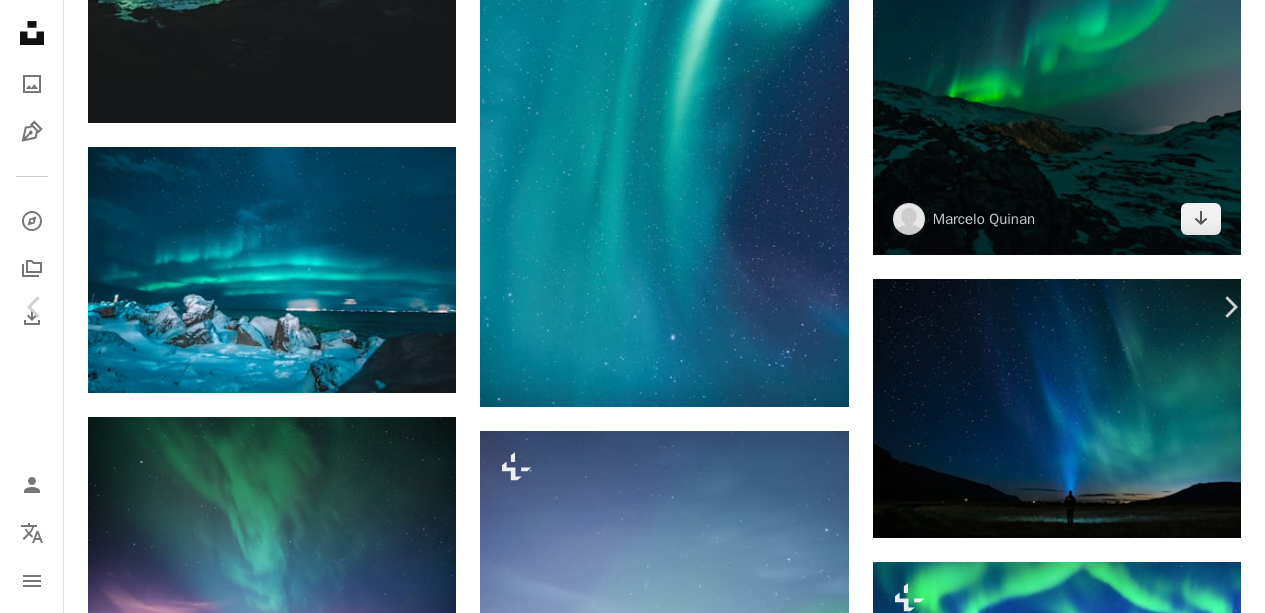 click on "An X shape Chevron left Chevron right [FIRST] [LAST] Available for hire A checkmark inside of a circle A heart A plus sign Download free Chevron down Zoom in Views 15,338,539 Downloads 149,189 Featured in Photos , Nature A forward-right arrow Share Info icon Info More Actions Northern light evening Calendar outlined Published on June 25, 2018 Camera Canon, EOS 7D Mark II Safety Free to use under the Unsplash License night sky night iceland scenery northern lights starry sky aurora scenic scene reykjavik northern light night time night lights aurora boreali iceland beach icelandic wallpaper background sea blue Backgrounds Browse premium related images on iStock | Save 20% with code UNSPLASH20 View more on iStock ↗ Related images A heart A plus sign [FIRST] [LAST] Available for hire A checkmark inside of a circle Arrow pointing down A heart A plus sign [FIRST] [LAST] Available for hire A checkmark inside of a circle Arrow pointing down A heart A plus sign [FIRST] [LAST] Available for hire For" at bounding box center [632, 4754] 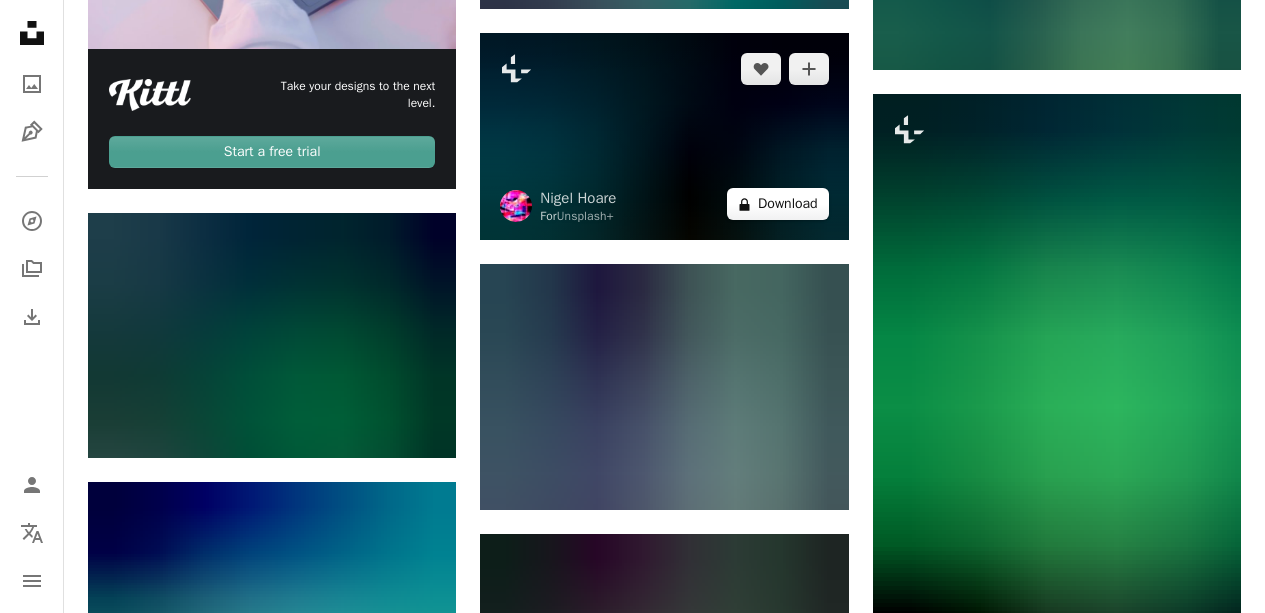 scroll, scrollTop: 4461, scrollLeft: 0, axis: vertical 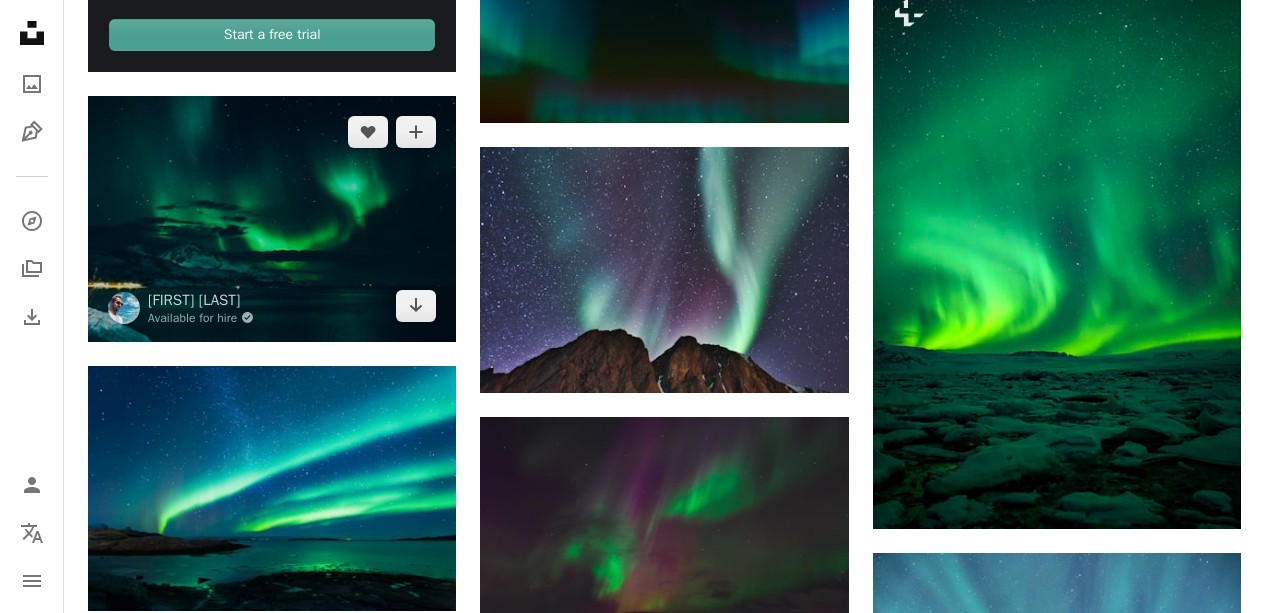 click at bounding box center (272, 219) 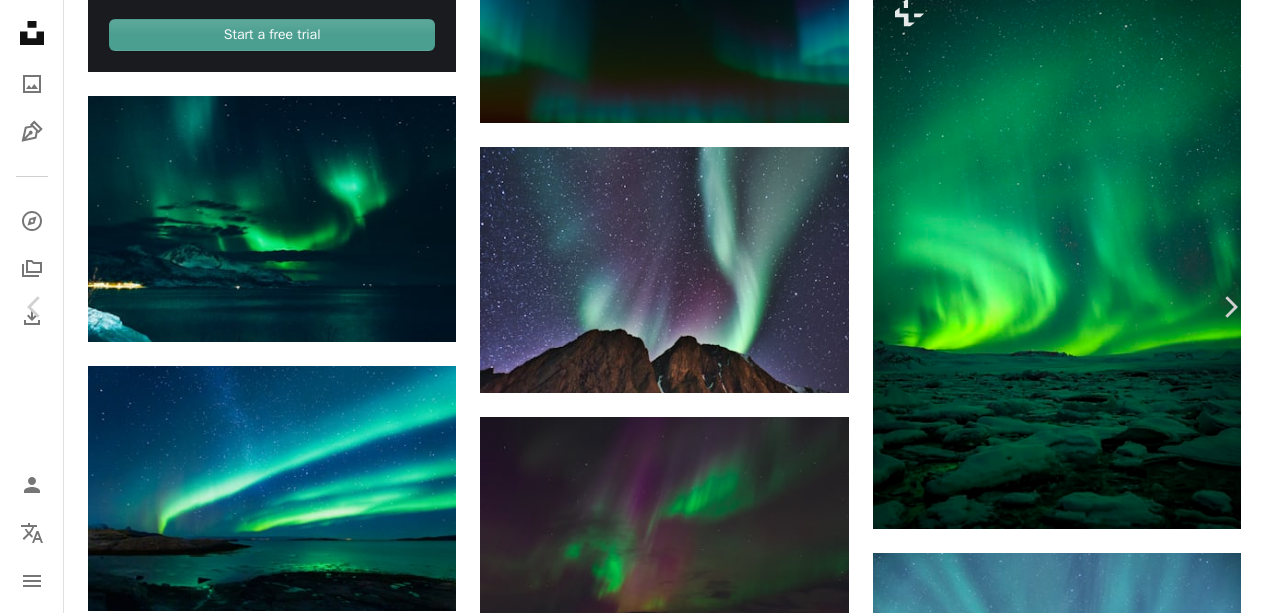 scroll, scrollTop: 8, scrollLeft: 0, axis: vertical 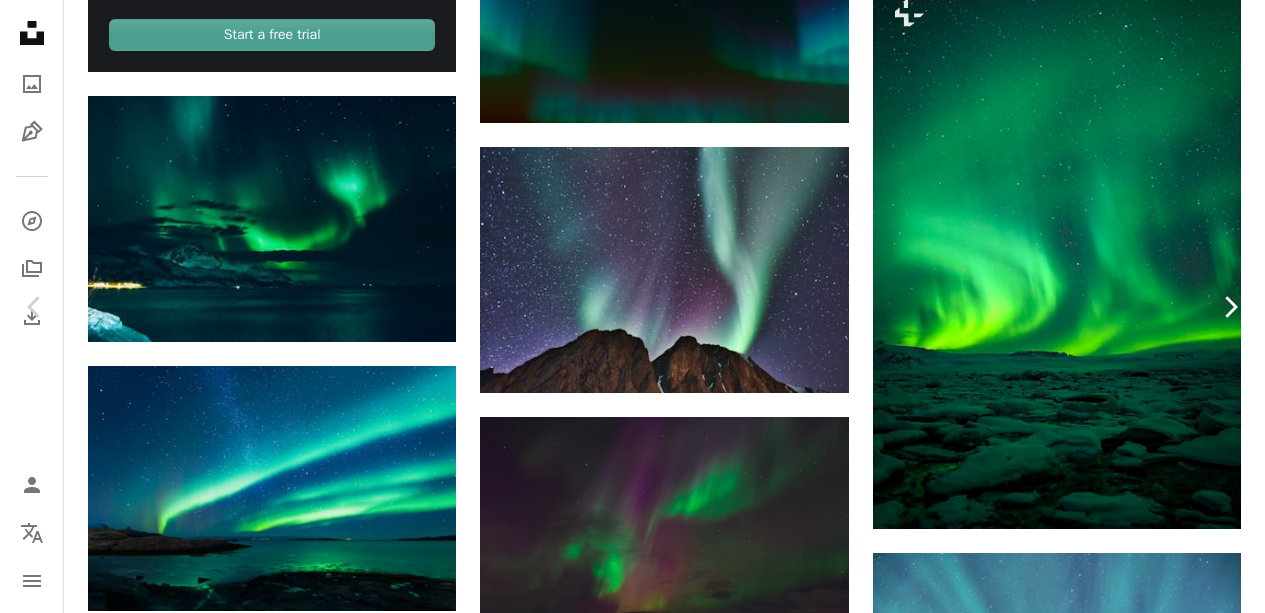 click on "Chevron right" at bounding box center (1230, 307) 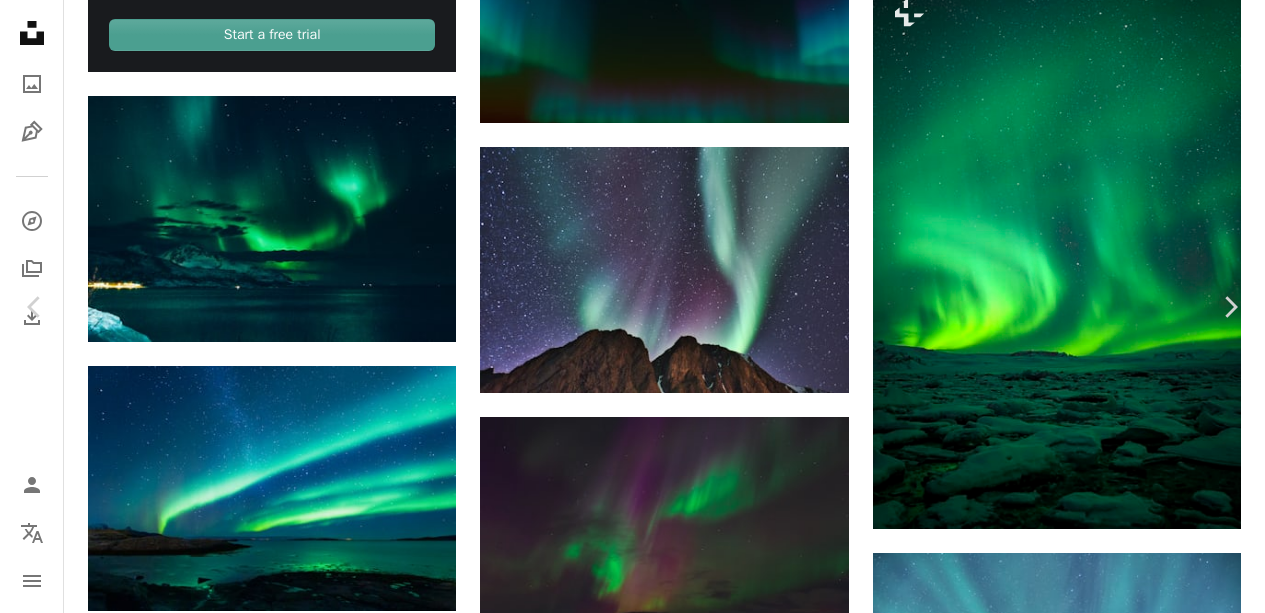 scroll, scrollTop: 0, scrollLeft: 0, axis: both 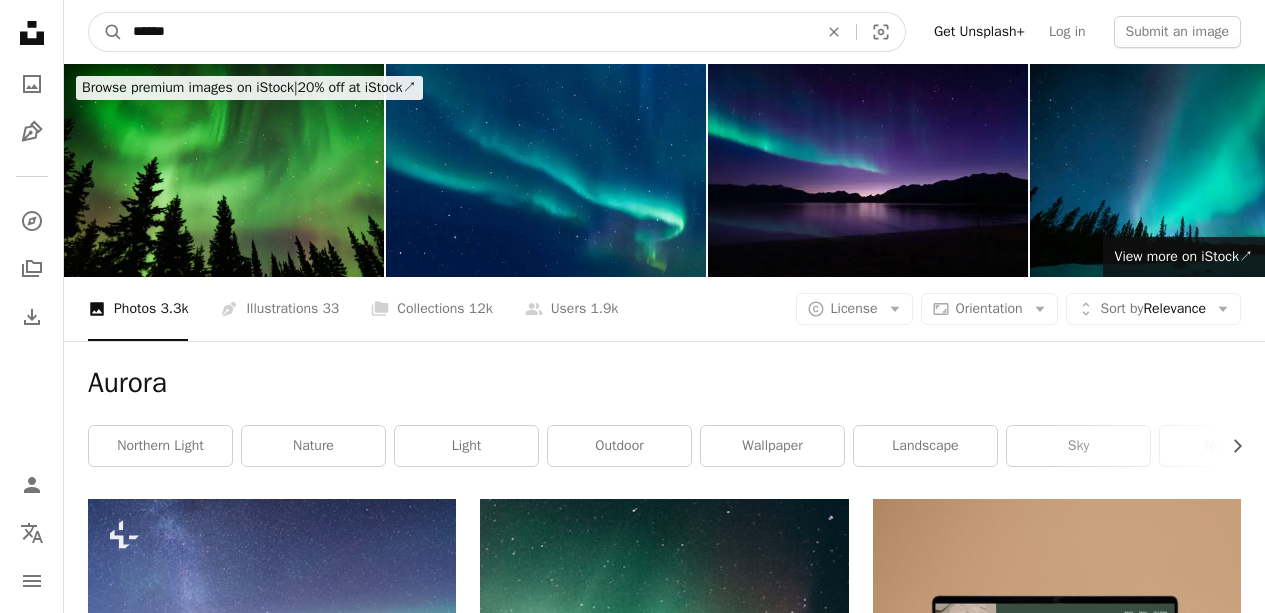 click on "******" at bounding box center [467, 32] 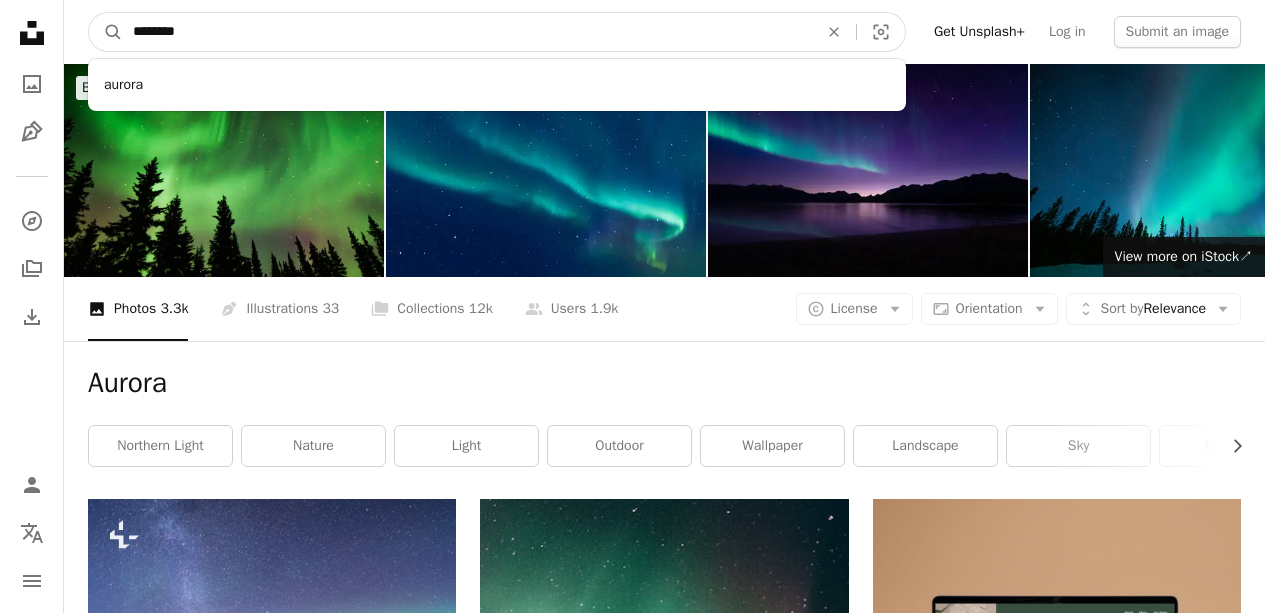 type on "*********" 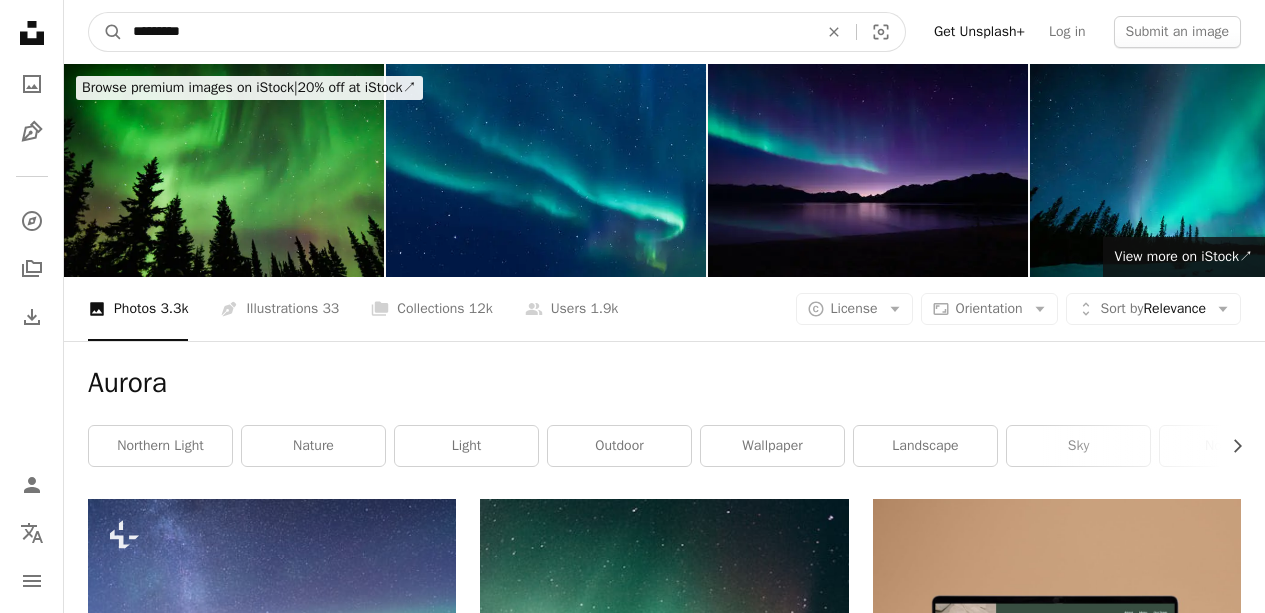 click on "*********" at bounding box center (467, 32) 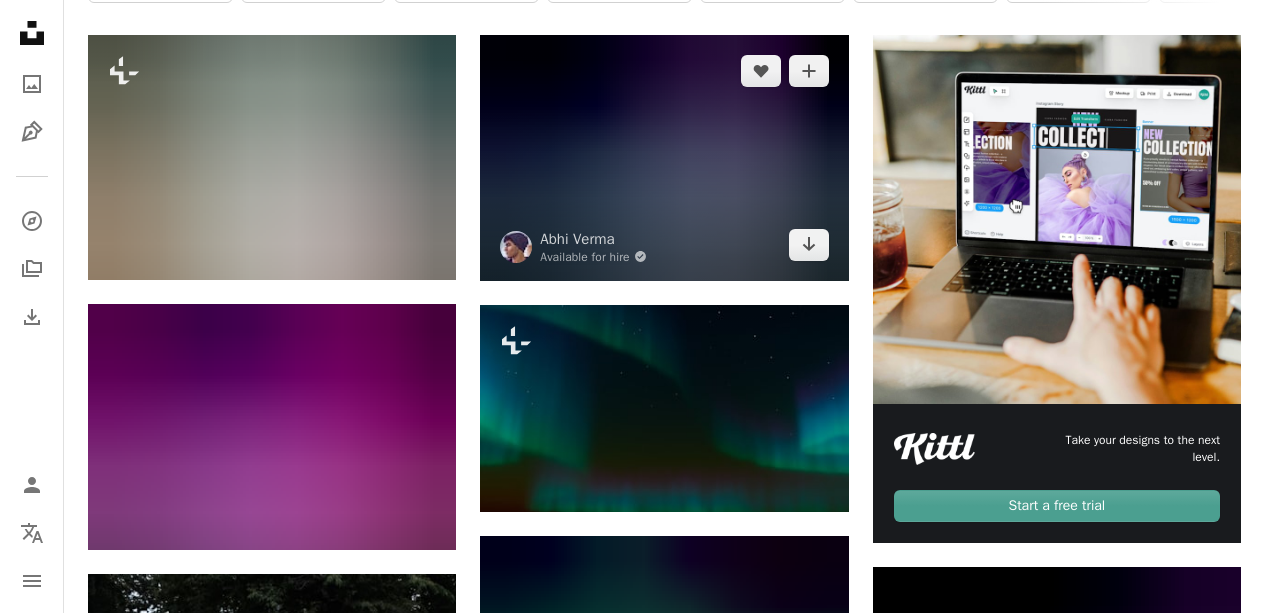 scroll, scrollTop: 863, scrollLeft: 0, axis: vertical 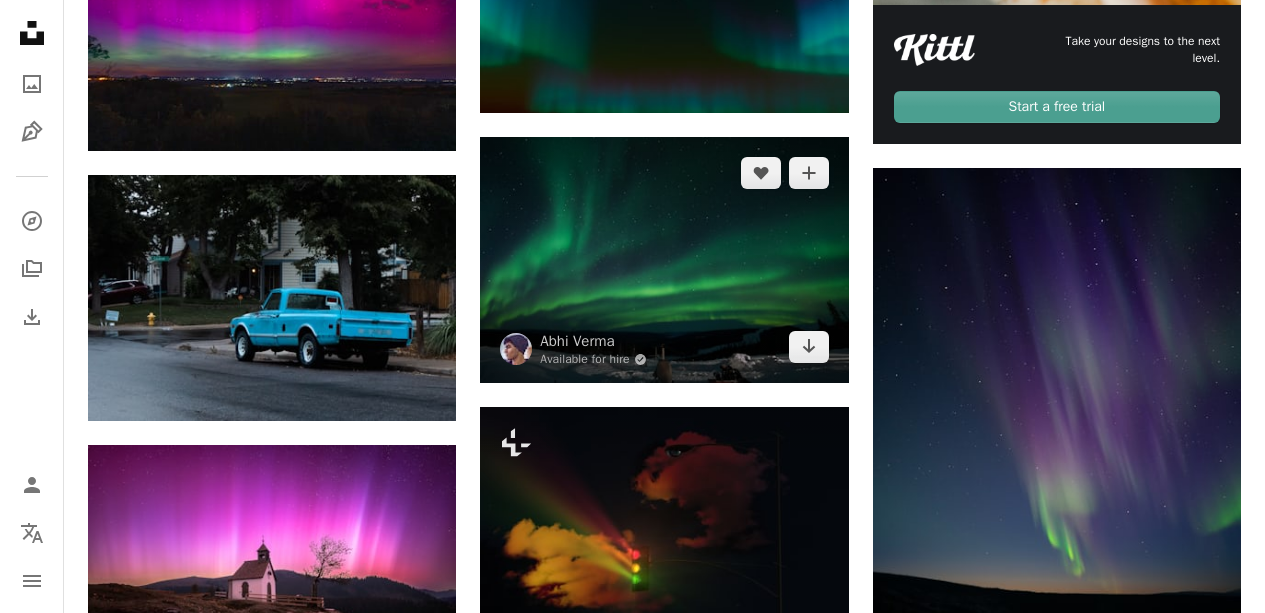click at bounding box center [664, 260] 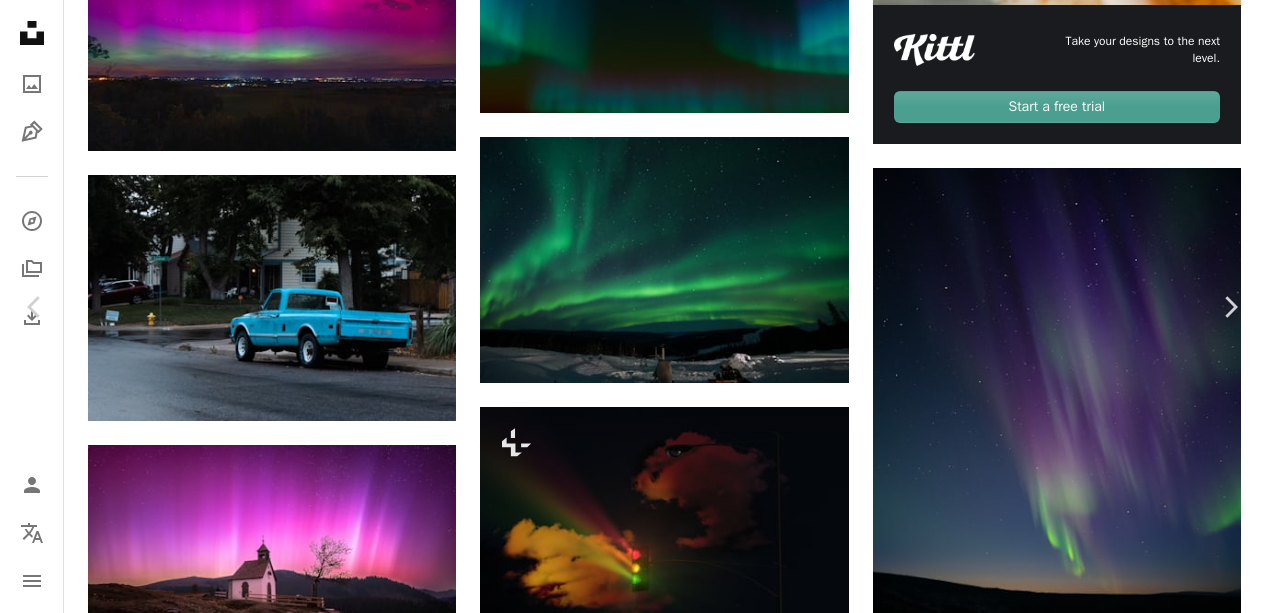 scroll, scrollTop: 44, scrollLeft: 0, axis: vertical 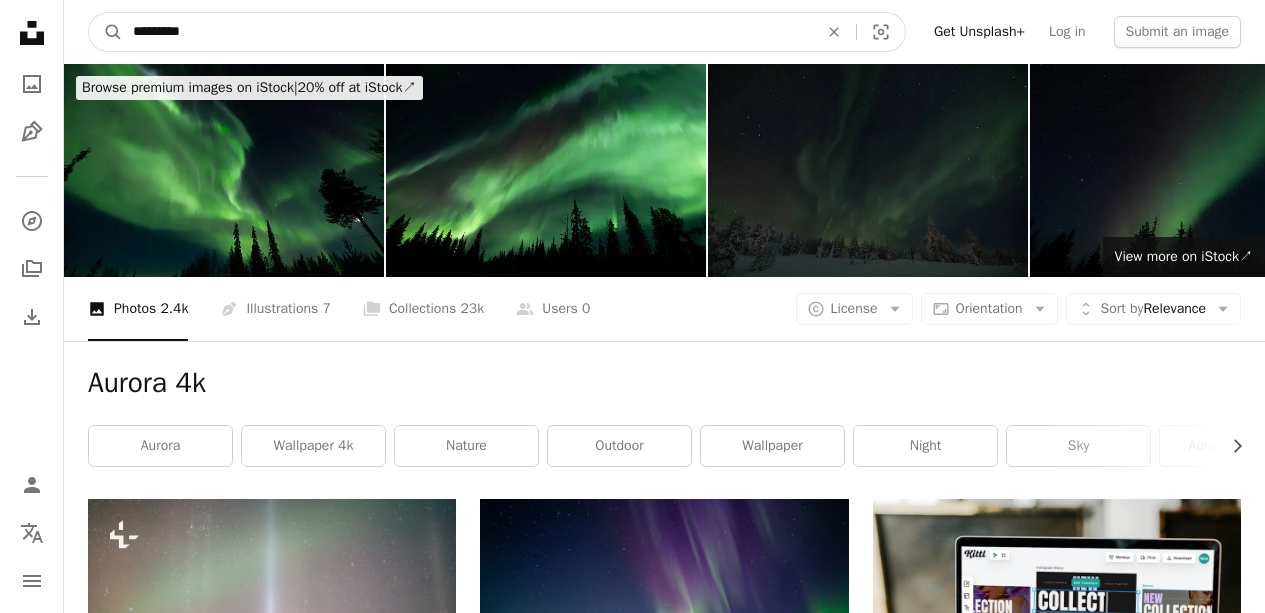 click on "*********" at bounding box center (467, 32) 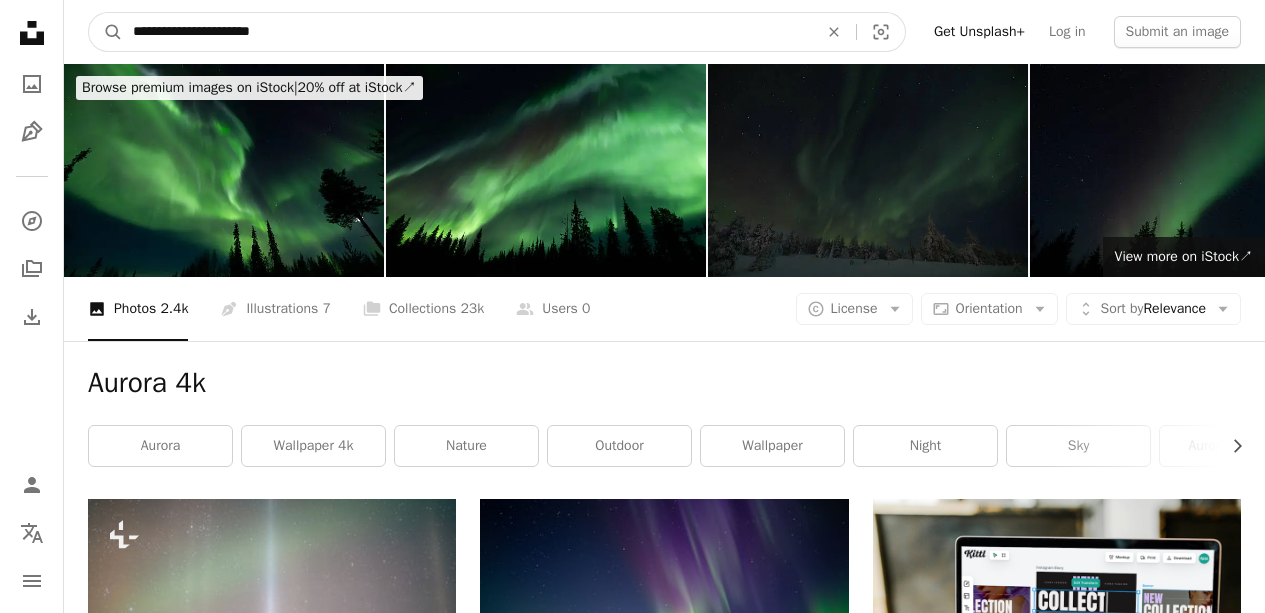 type on "**********" 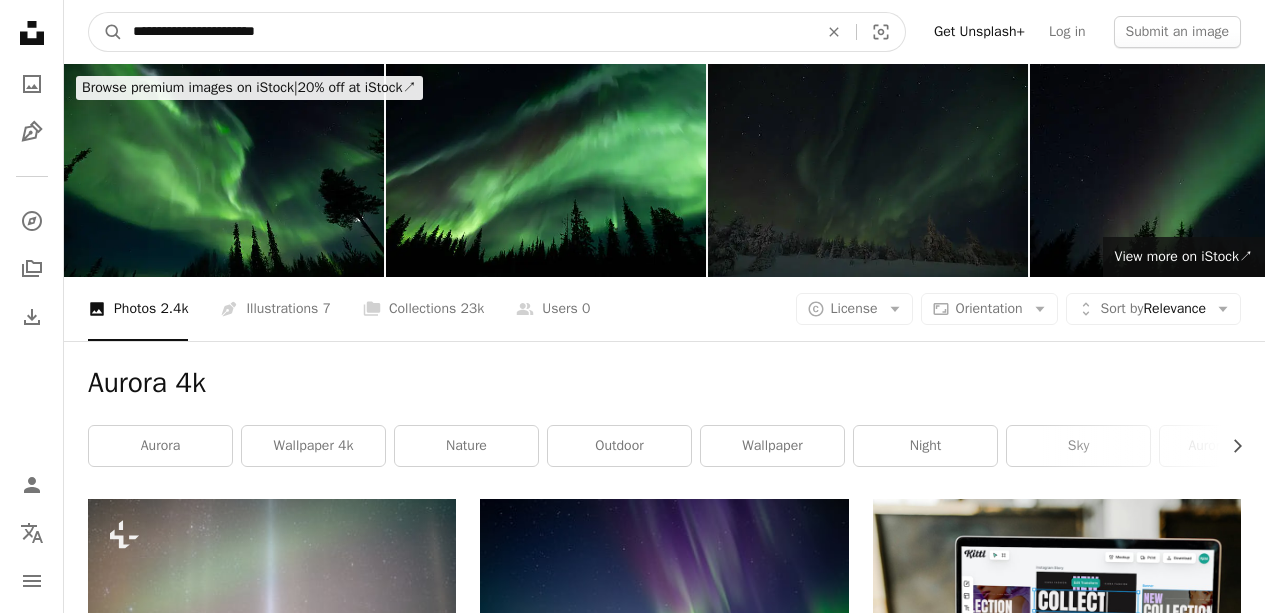 click on "A magnifying glass" at bounding box center [106, 32] 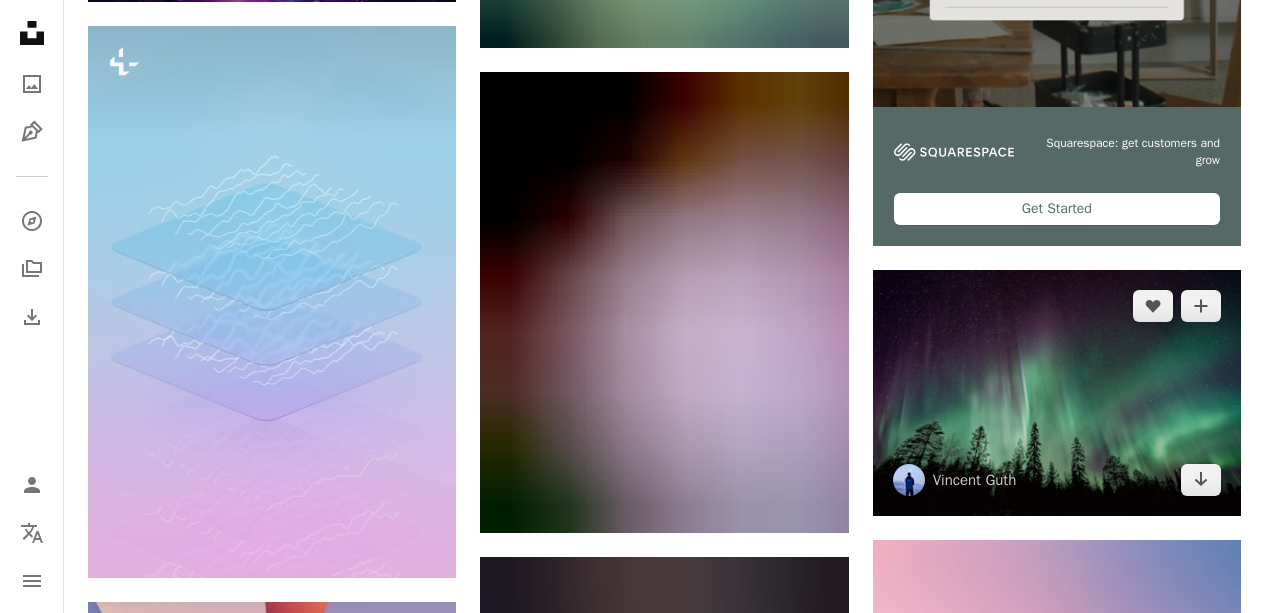 scroll, scrollTop: 951, scrollLeft: 0, axis: vertical 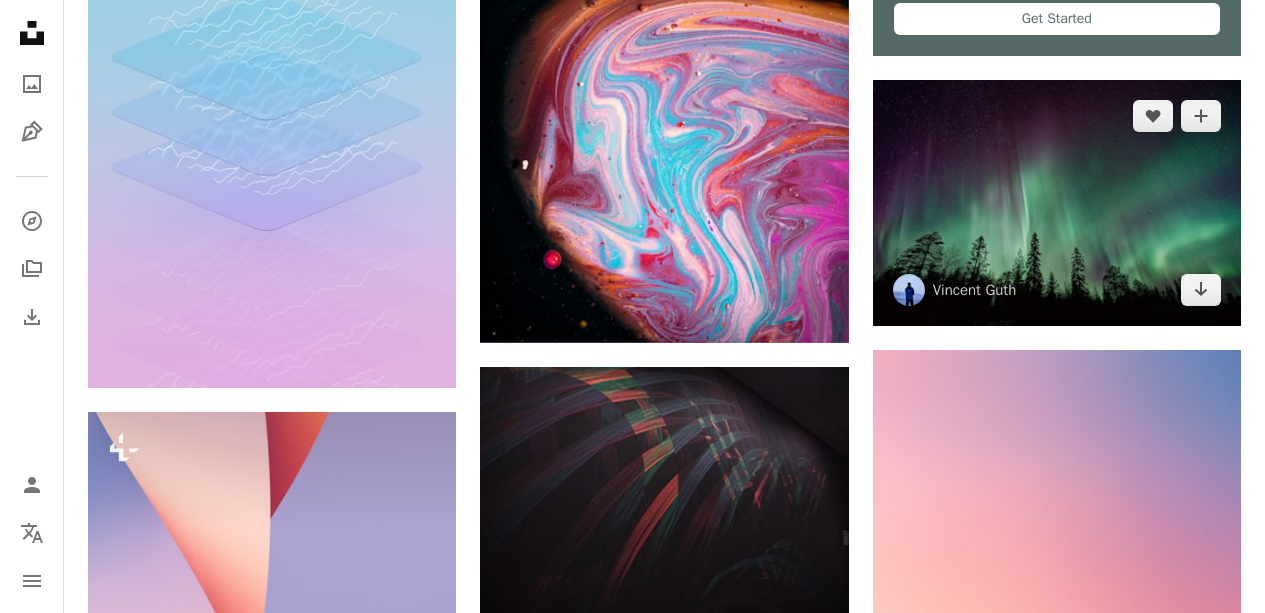 click at bounding box center (1057, 203) 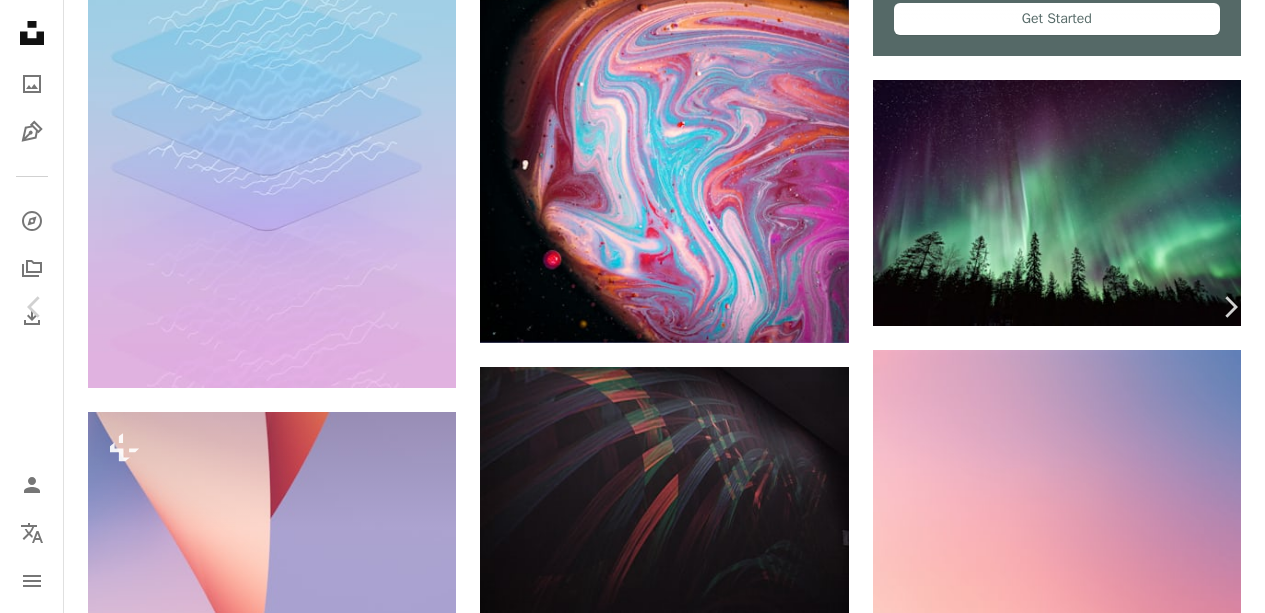 scroll, scrollTop: 430, scrollLeft: 0, axis: vertical 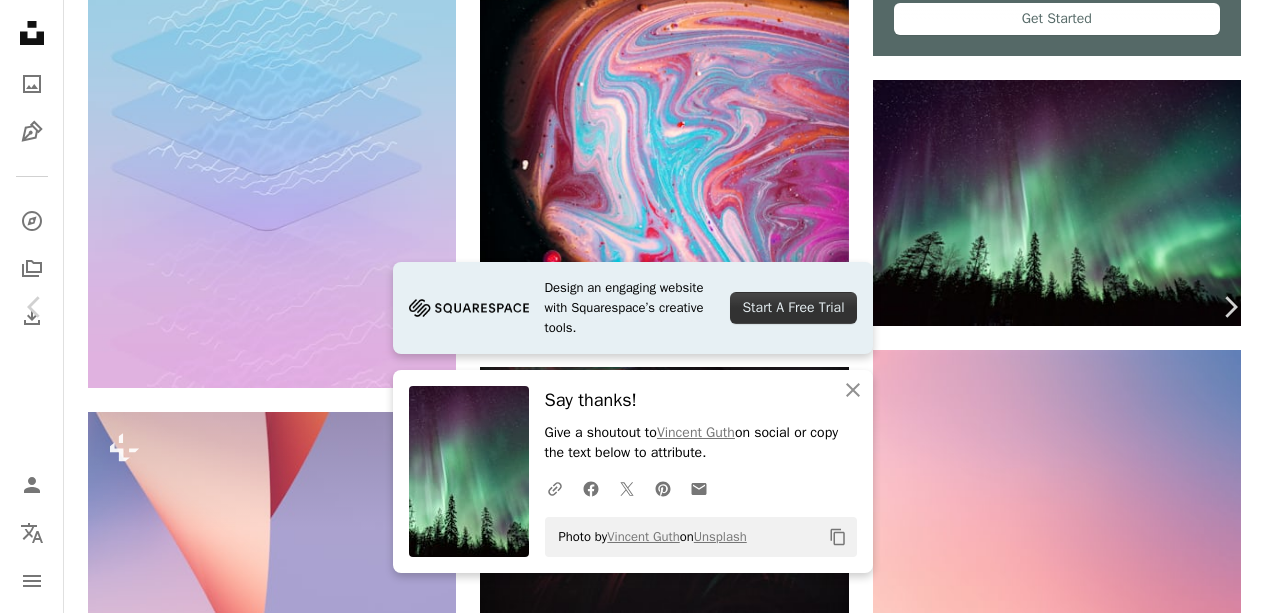 click on "Chevron right" at bounding box center [1230, 307] 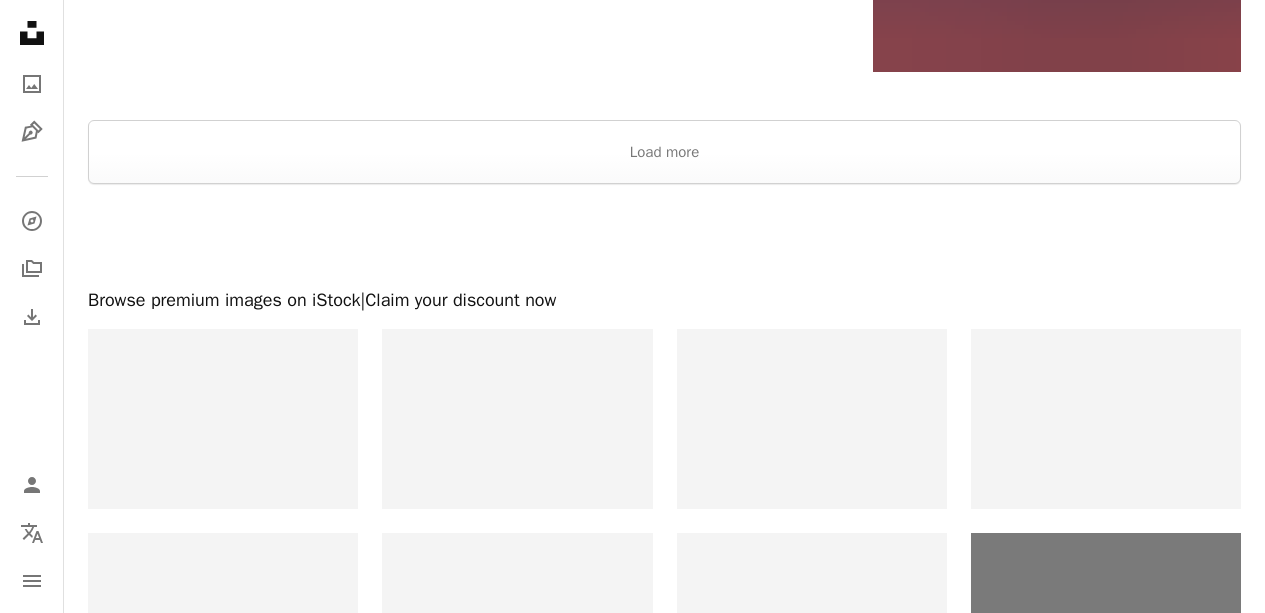 scroll, scrollTop: 3788, scrollLeft: 0, axis: vertical 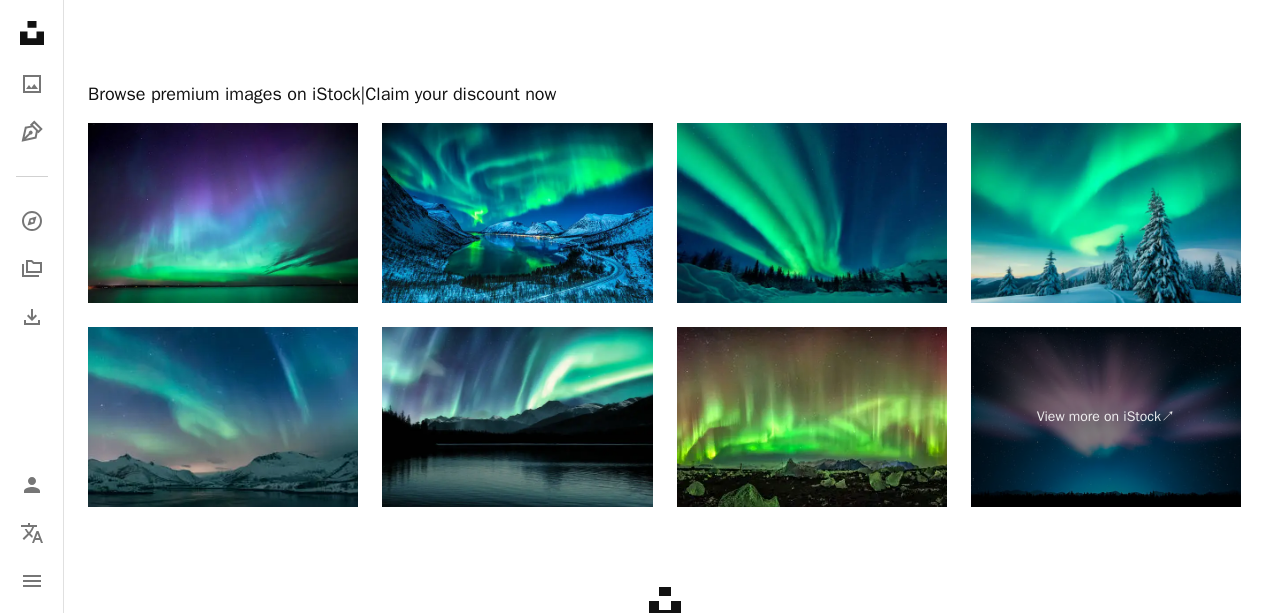 click at bounding box center (223, 417) 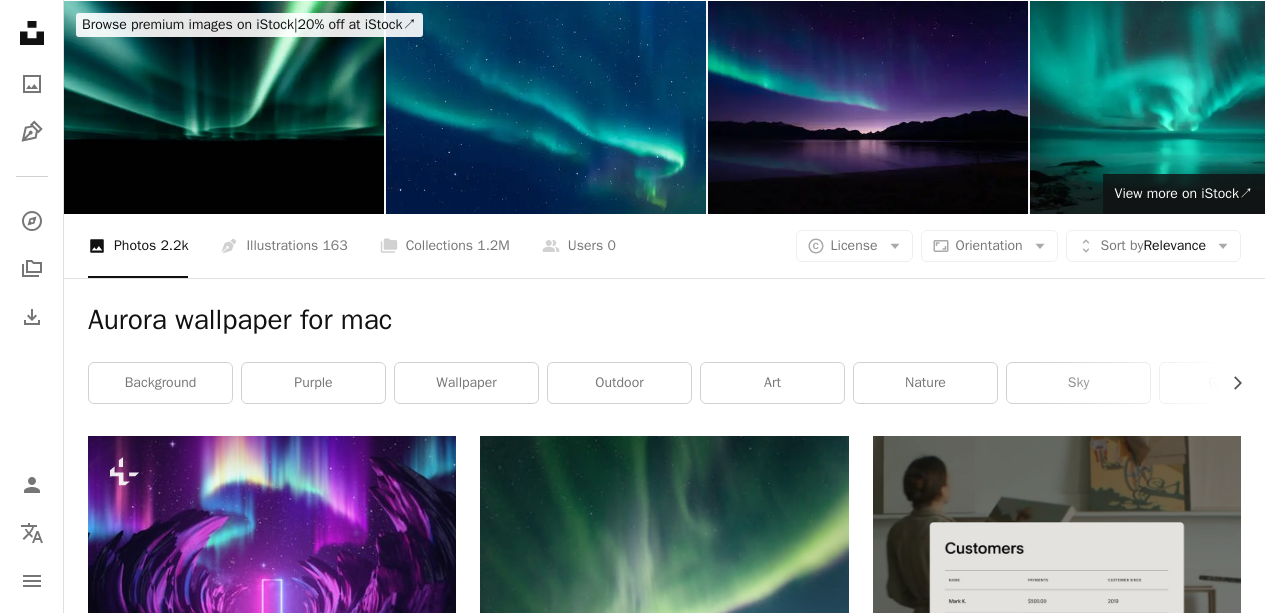 scroll, scrollTop: 0, scrollLeft: 0, axis: both 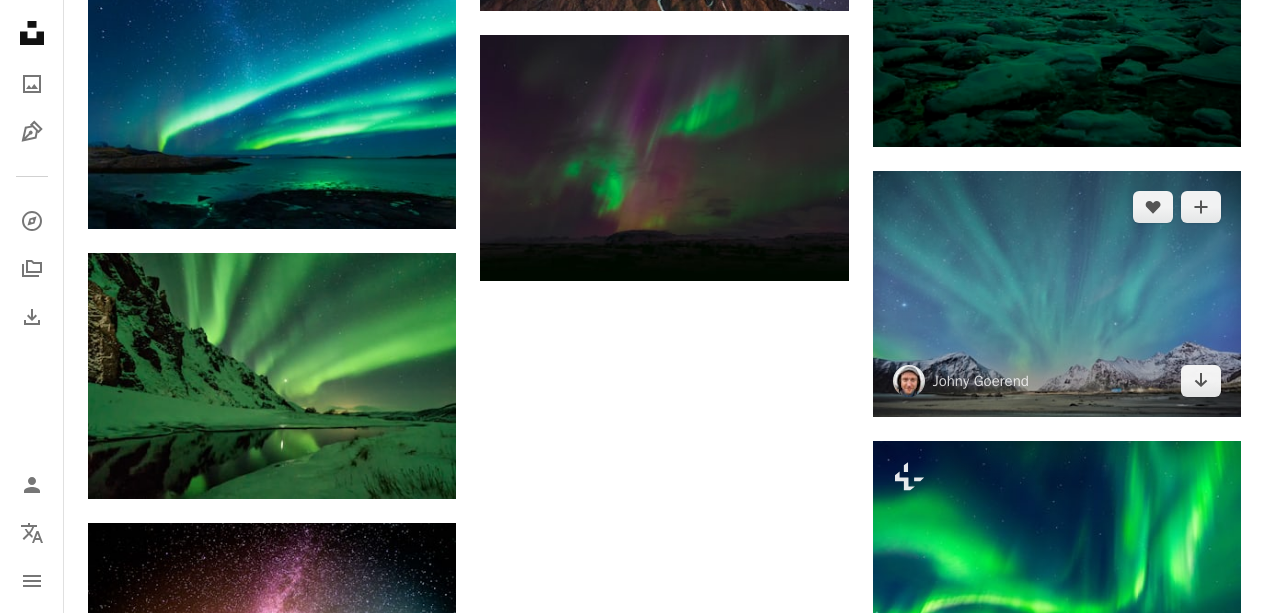 click at bounding box center (1057, 294) 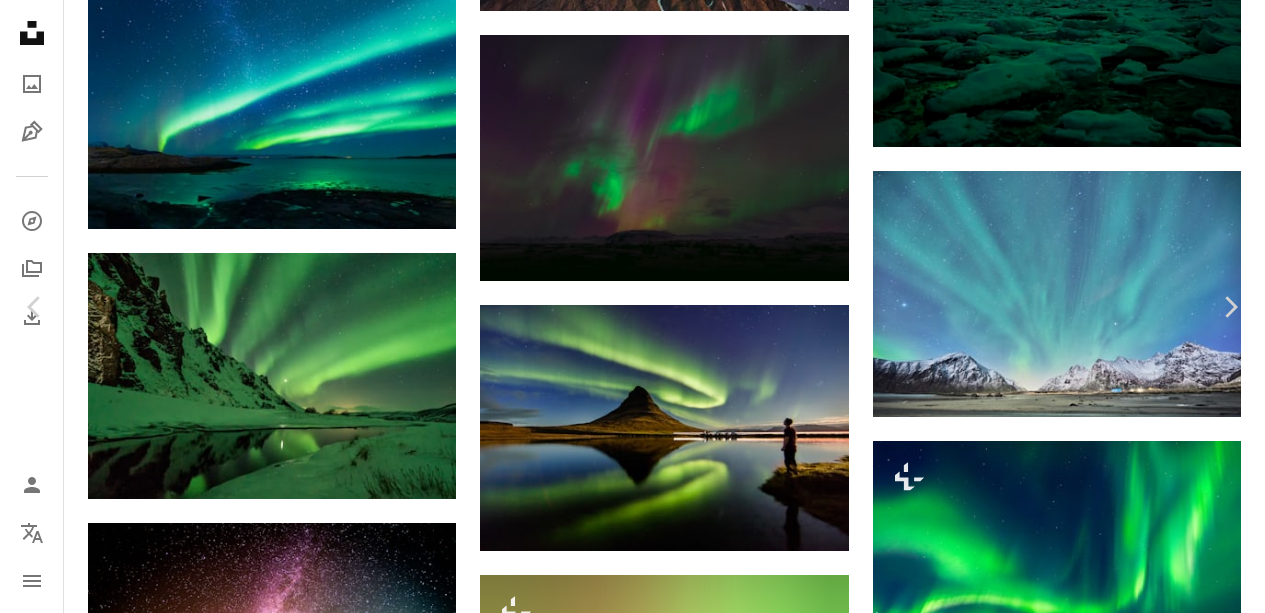 scroll, scrollTop: 85, scrollLeft: 0, axis: vertical 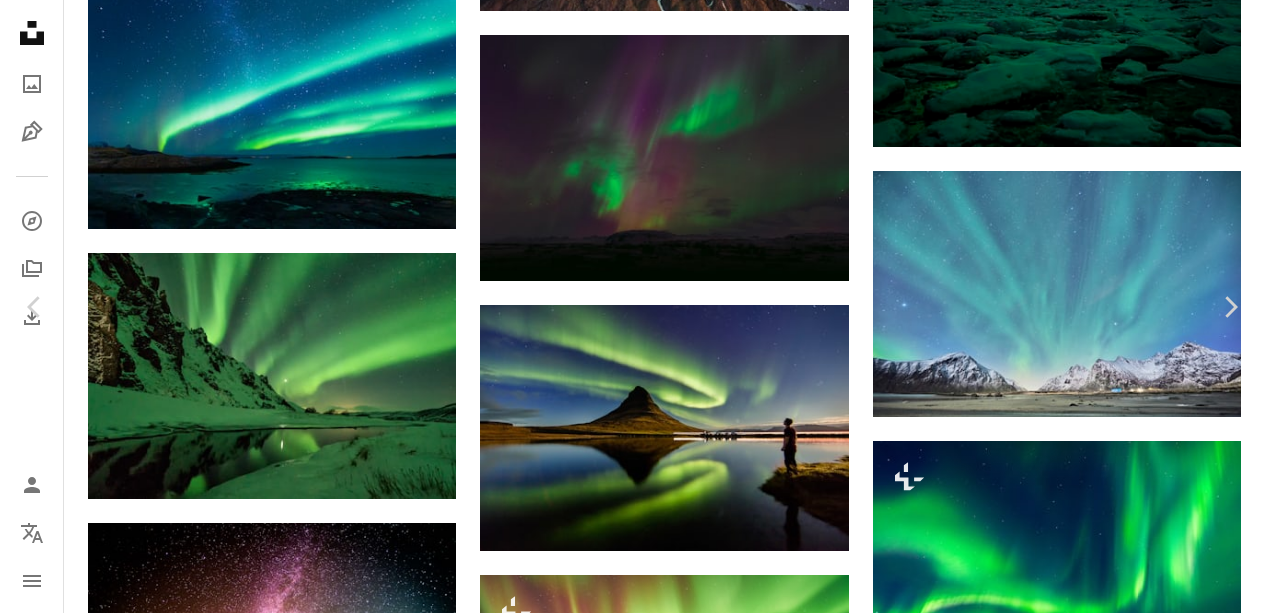 click on "Chevron down" 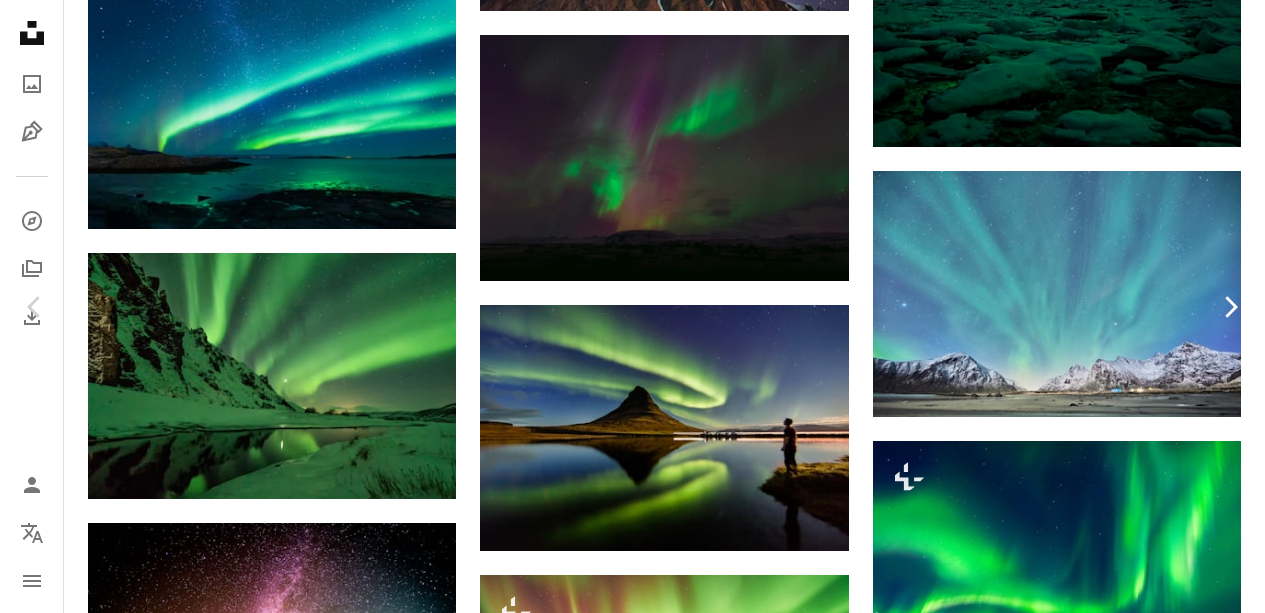 click on "Chevron right" at bounding box center [1230, 307] 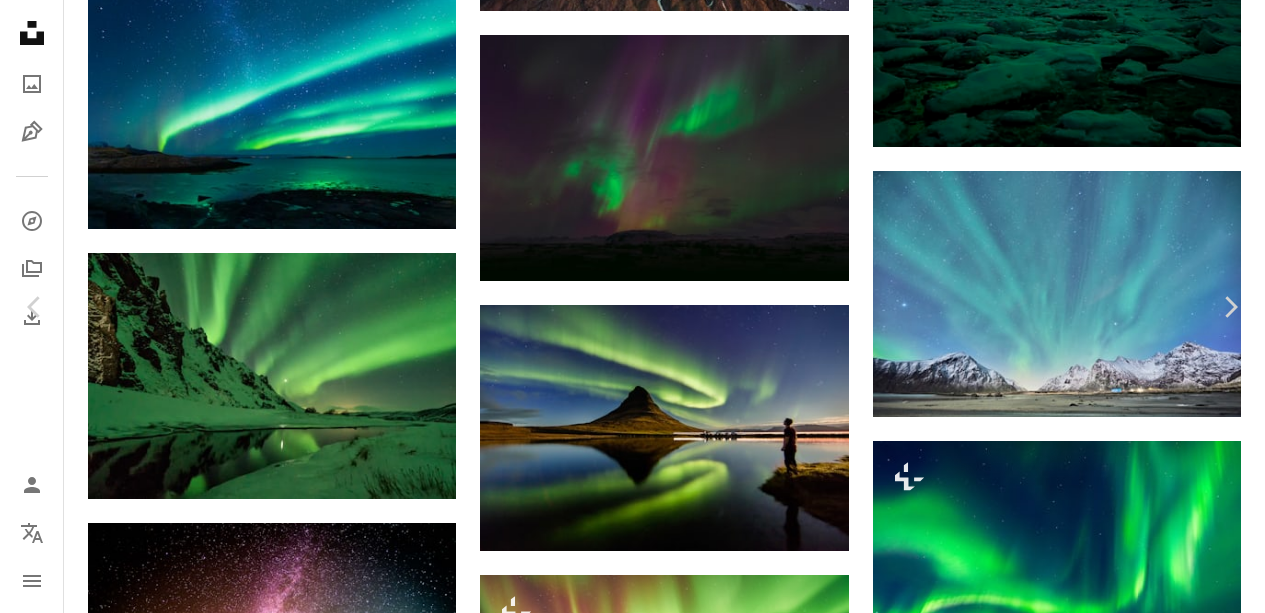scroll, scrollTop: 0, scrollLeft: 0, axis: both 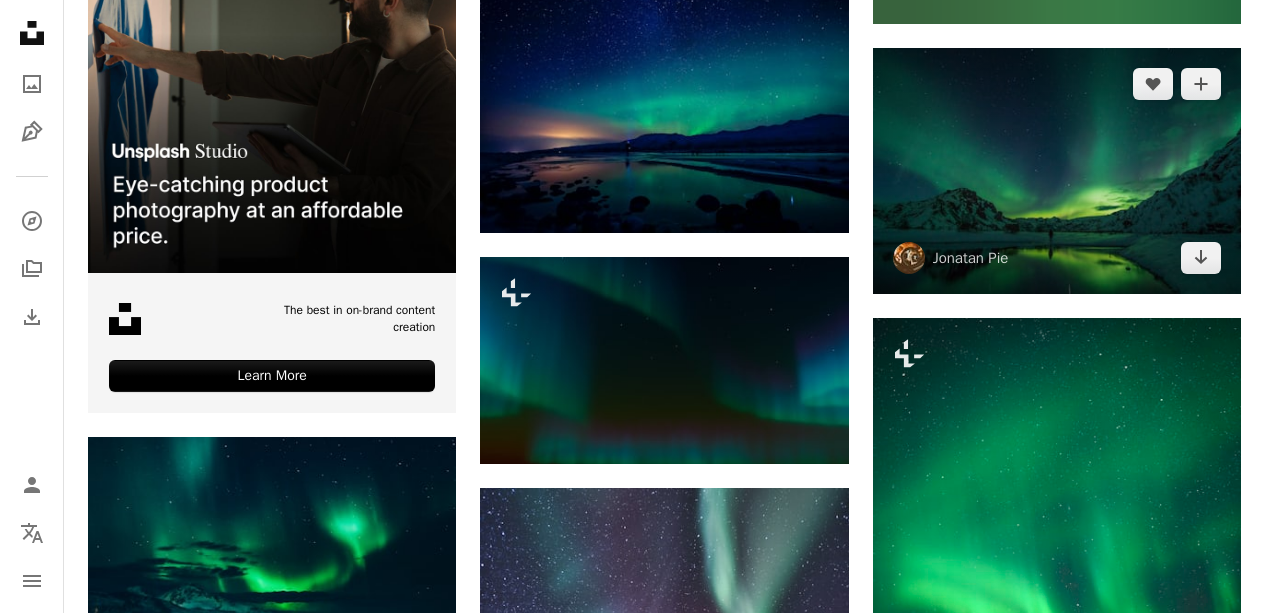click at bounding box center (1057, 171) 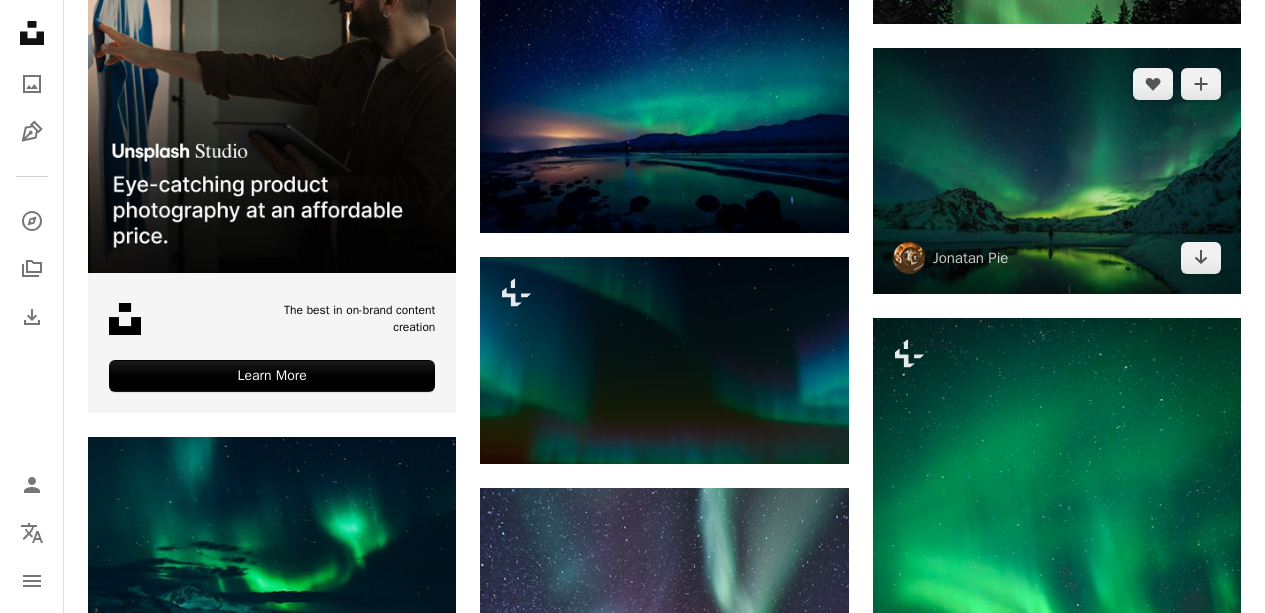 scroll, scrollTop: 4116, scrollLeft: 0, axis: vertical 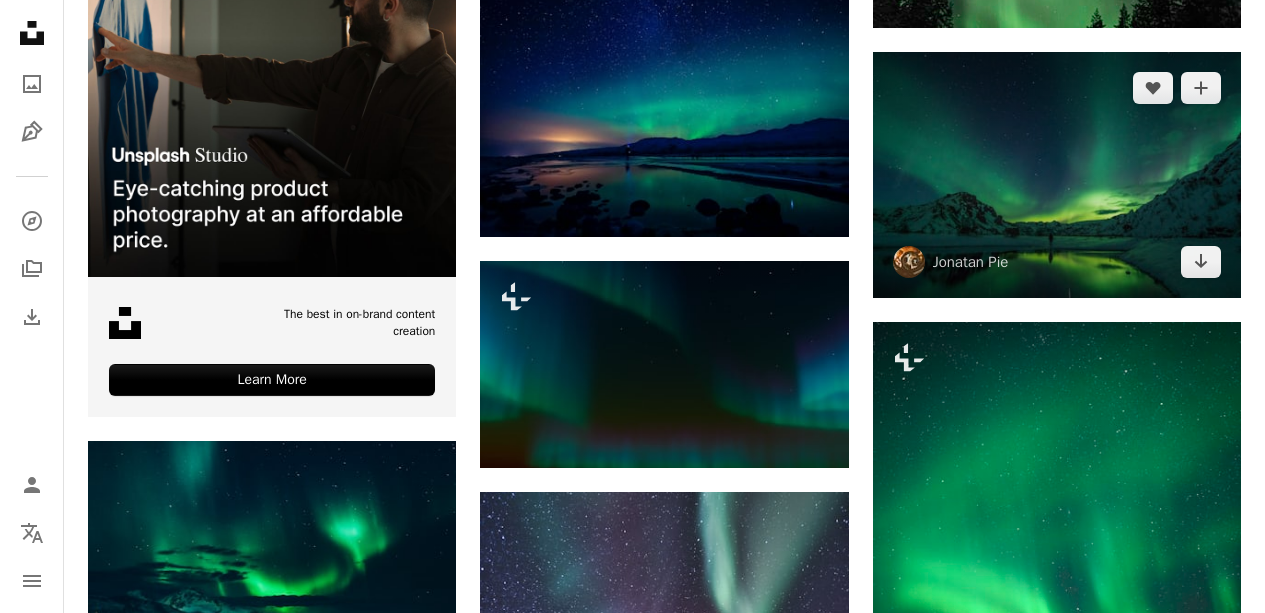 click at bounding box center (1057, 175) 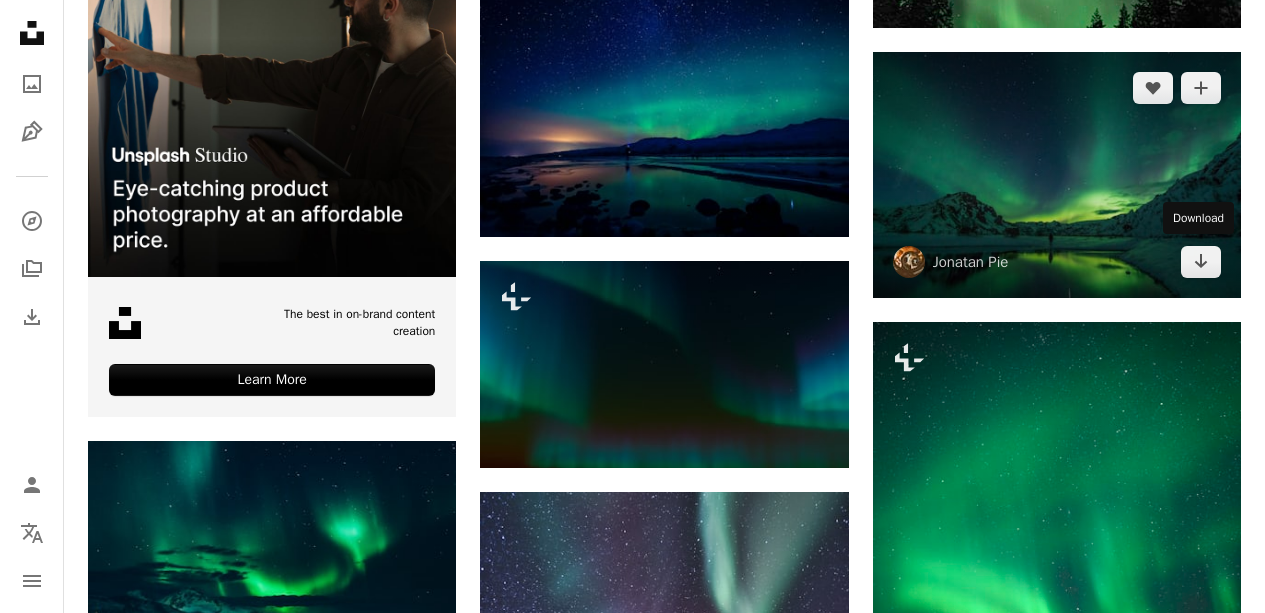 click at bounding box center (1057, 175) 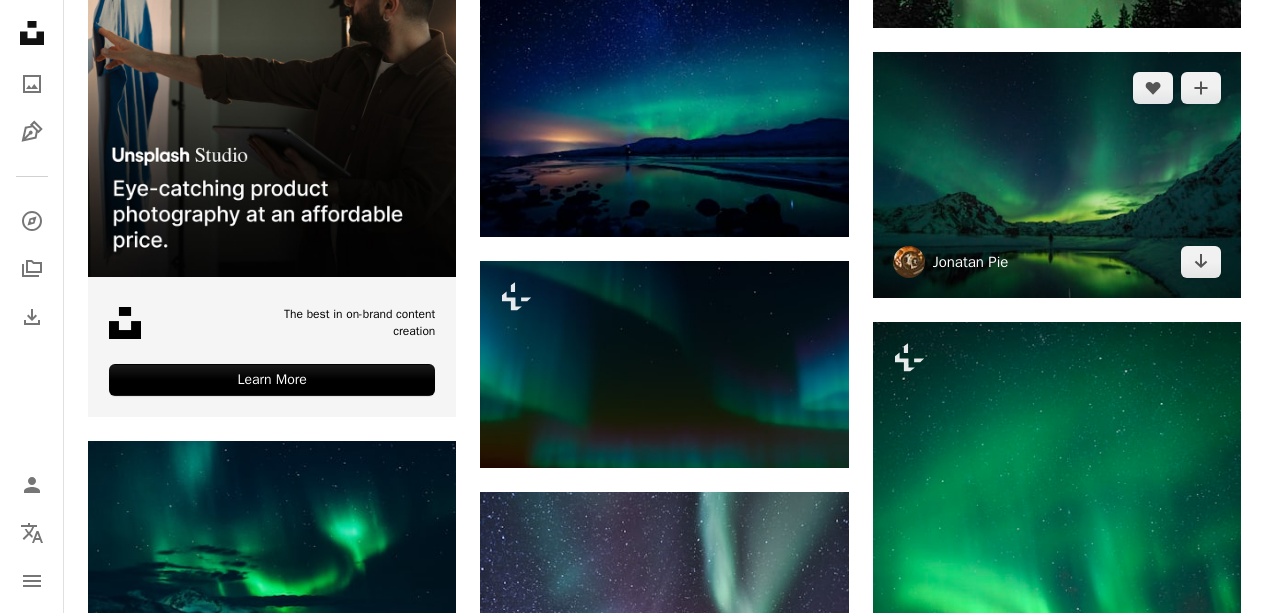 click on "Jonatan Pie" at bounding box center [971, 262] 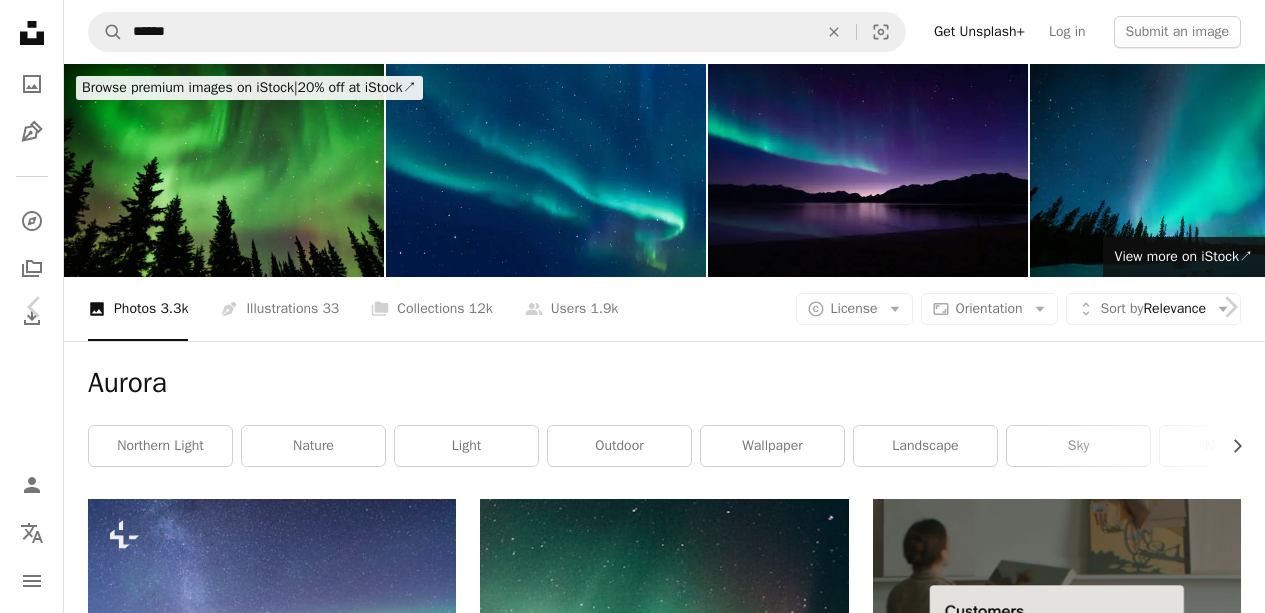 scroll, scrollTop: 4116, scrollLeft: 0, axis: vertical 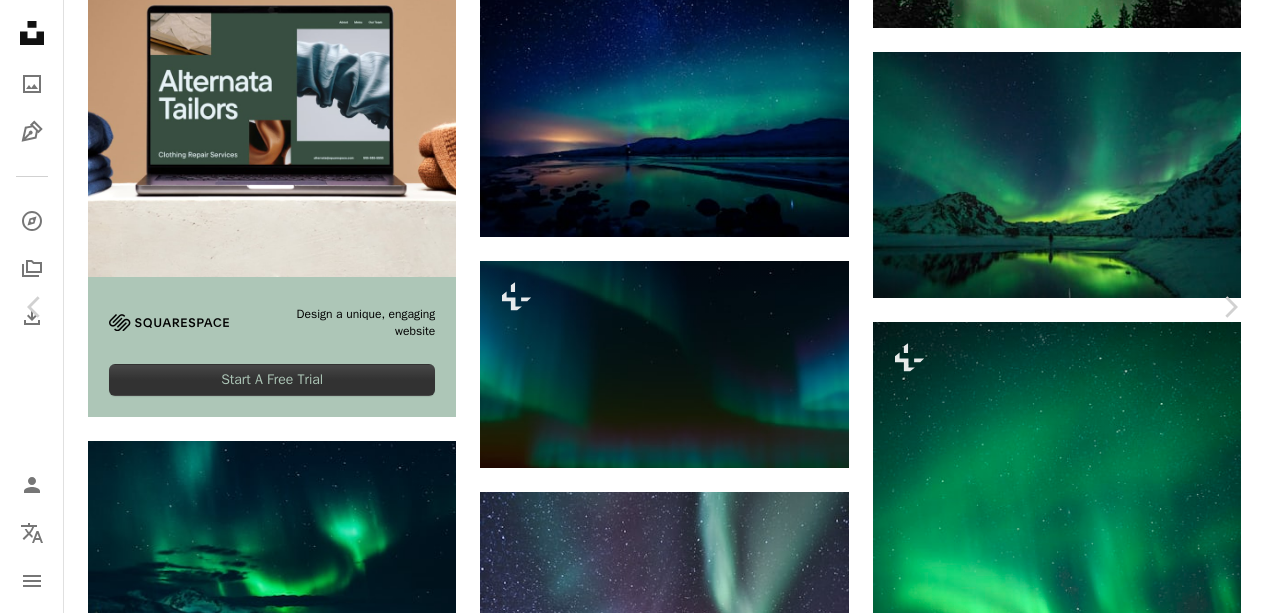 click on "Chevron down" 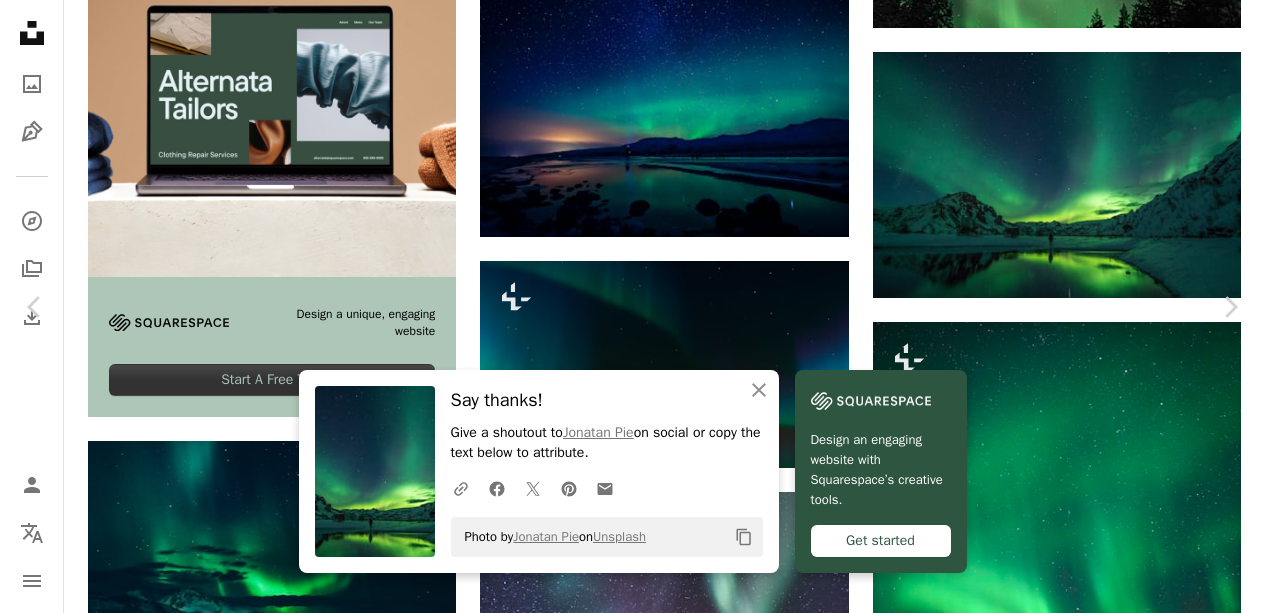 click on "An X shape Chevron left Chevron right An X shape Close Say thanks! Give a shoutout to  [FIRST] [LAST]  on social or copy the text below to attribute. A URL sharing icon (chains) Facebook icon X (formerly Twitter) icon Pinterest icon An envelope Photo by  [FIRST] [LAST]  on  Unsplash
Copy content Design an engaging website with Squarespace’s creative tools. Get started [FIRST] [LAST] r3dmax A heart A plus sign Download free Chevron down Zoom in Views 35,759,893 Downloads 296,577 Featured in Photos A forward-right arrow Share Info icon Info More Actions A freezing cold night, but the sky just exploded for 2 minutes A map marker Thórsmörk, Iceland Calendar outlined Published on  March 1, 2017 Camera SONY, ILCE-7S Safety Free to use under the  Unsplash License green night sky iceland lake aurora reflection mountain range night sky wallpaper pond northern light water reflection green light green sky aurora boreali nothern light wallpaper background travel space night HD Wallpapers  |  View more on iStock  ↗" at bounding box center [632, 5239] 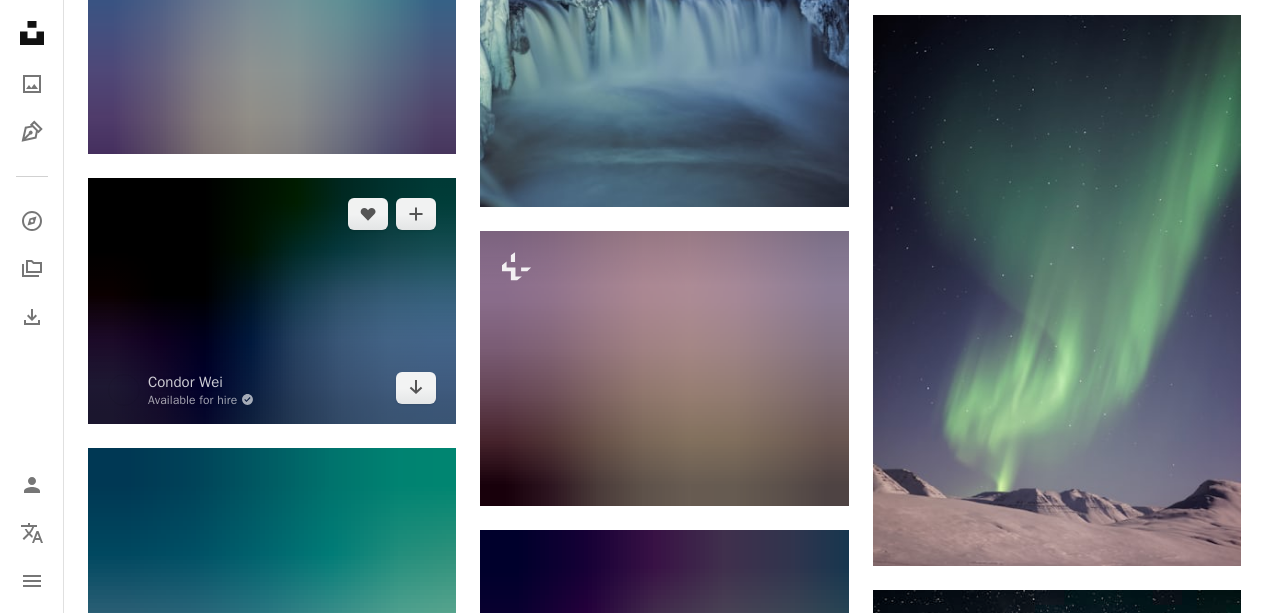 scroll, scrollTop: 2957, scrollLeft: 0, axis: vertical 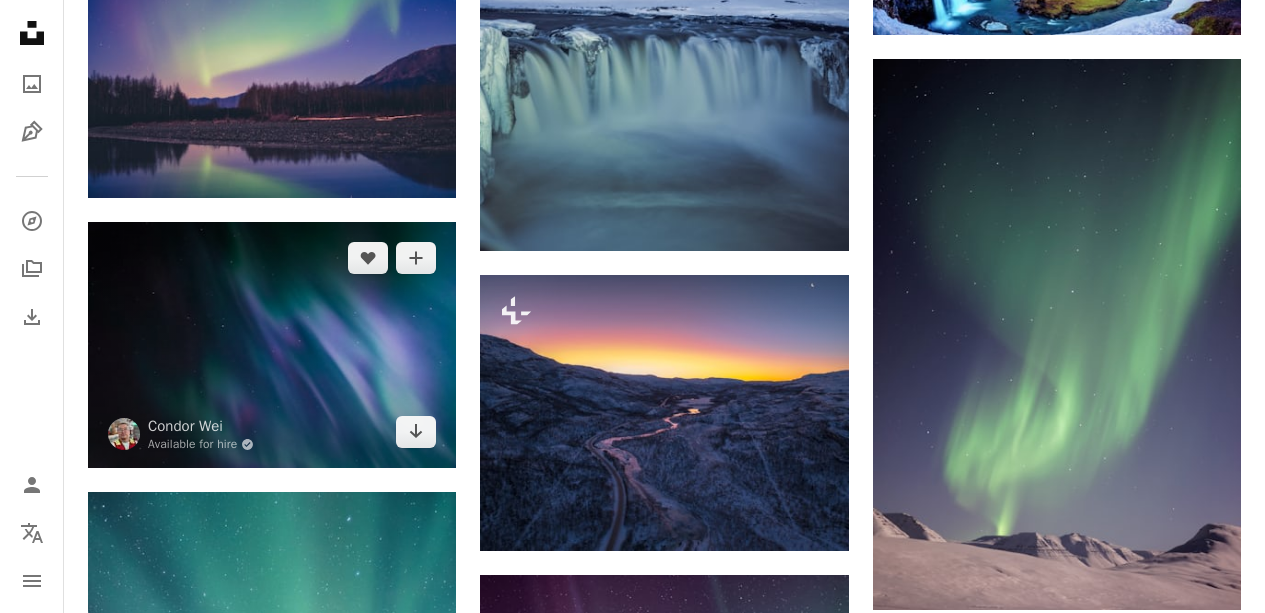 click at bounding box center (272, 345) 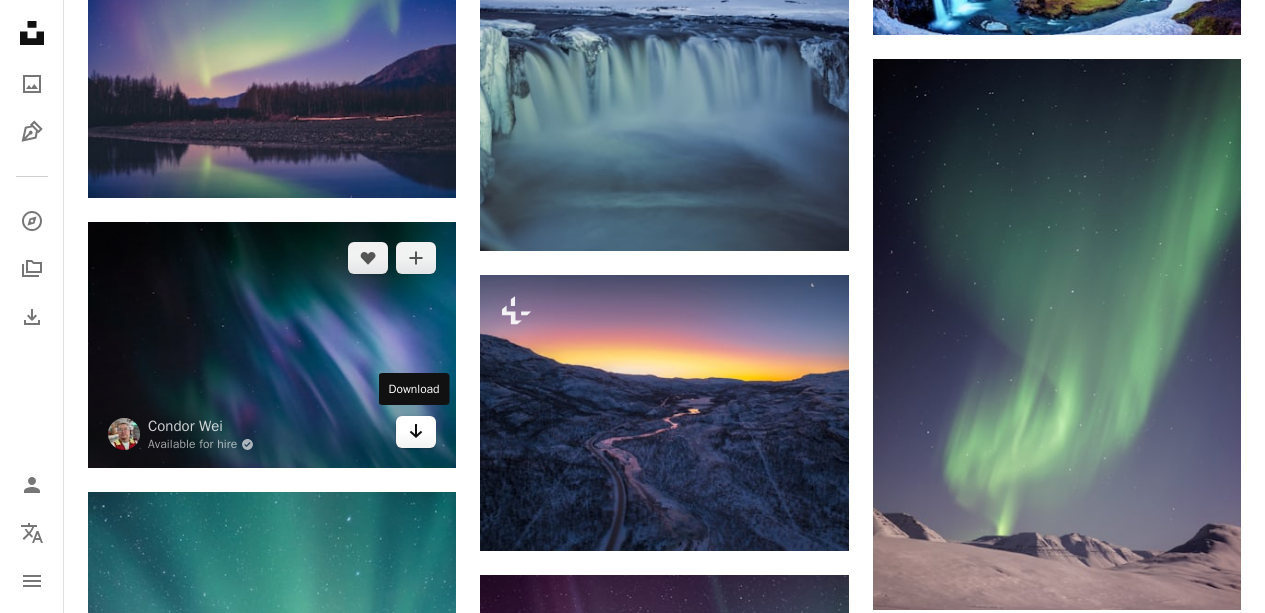 click on "Arrow pointing down" at bounding box center (416, 432) 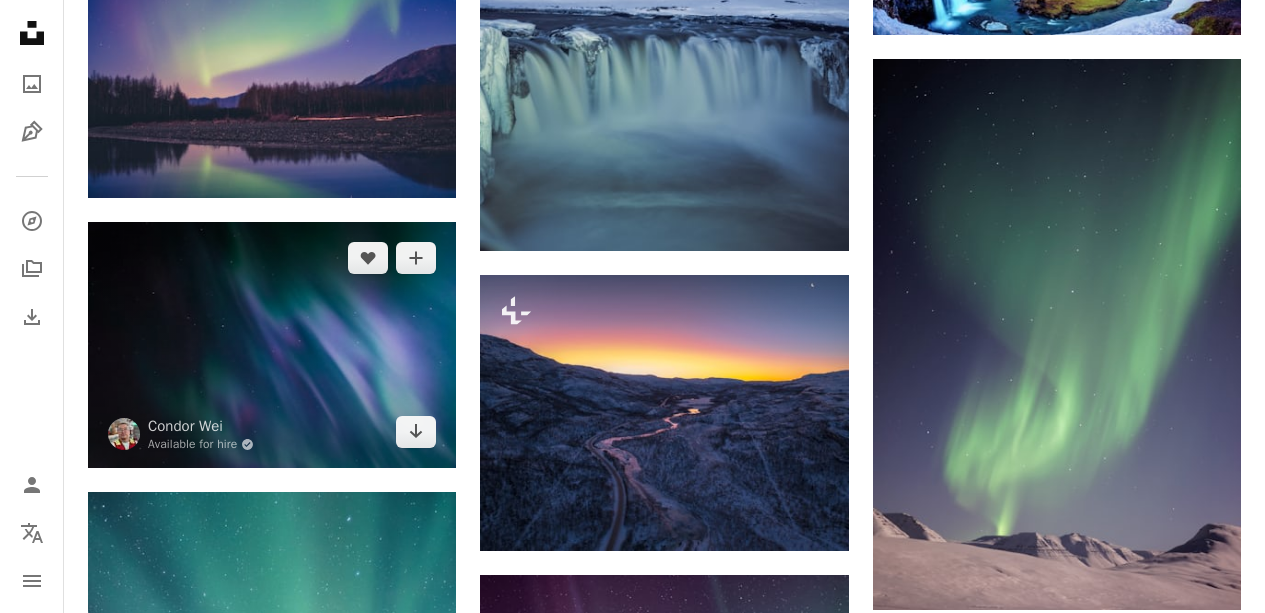 click at bounding box center [272, 345] 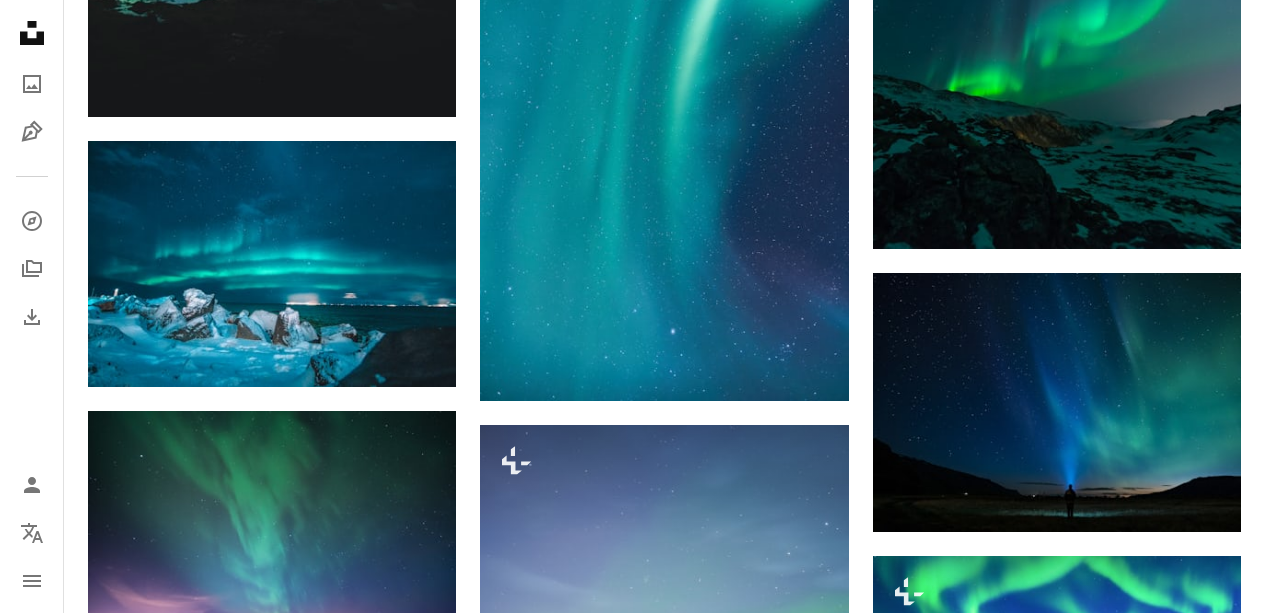 scroll, scrollTop: 1269, scrollLeft: 0, axis: vertical 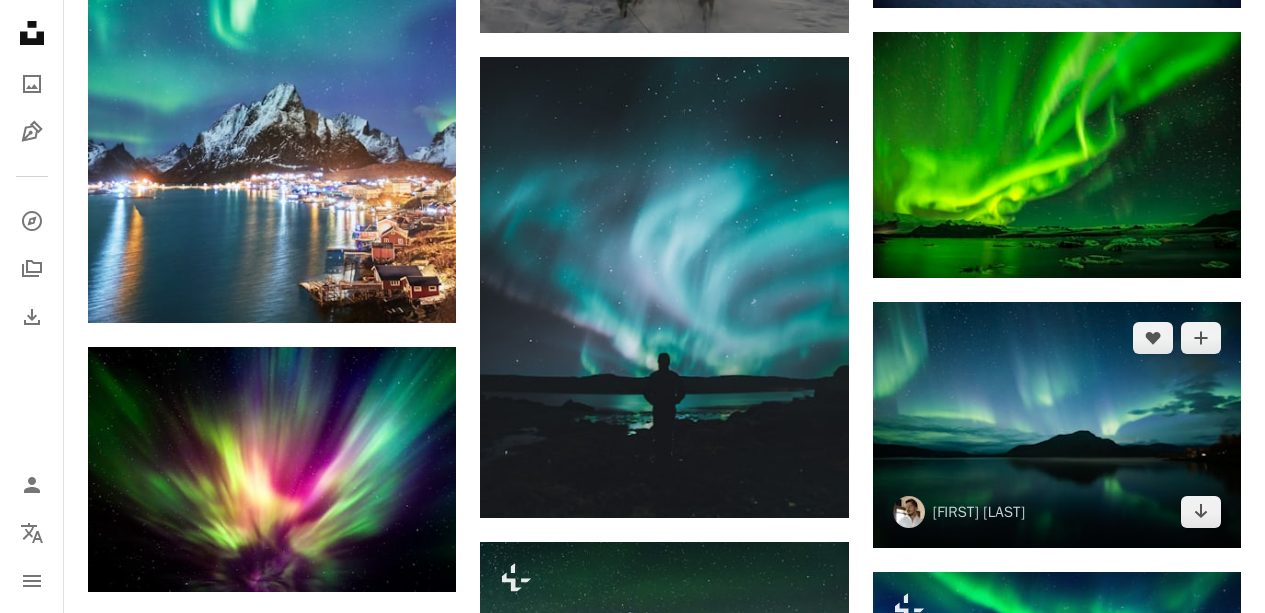 click at bounding box center [1057, 425] 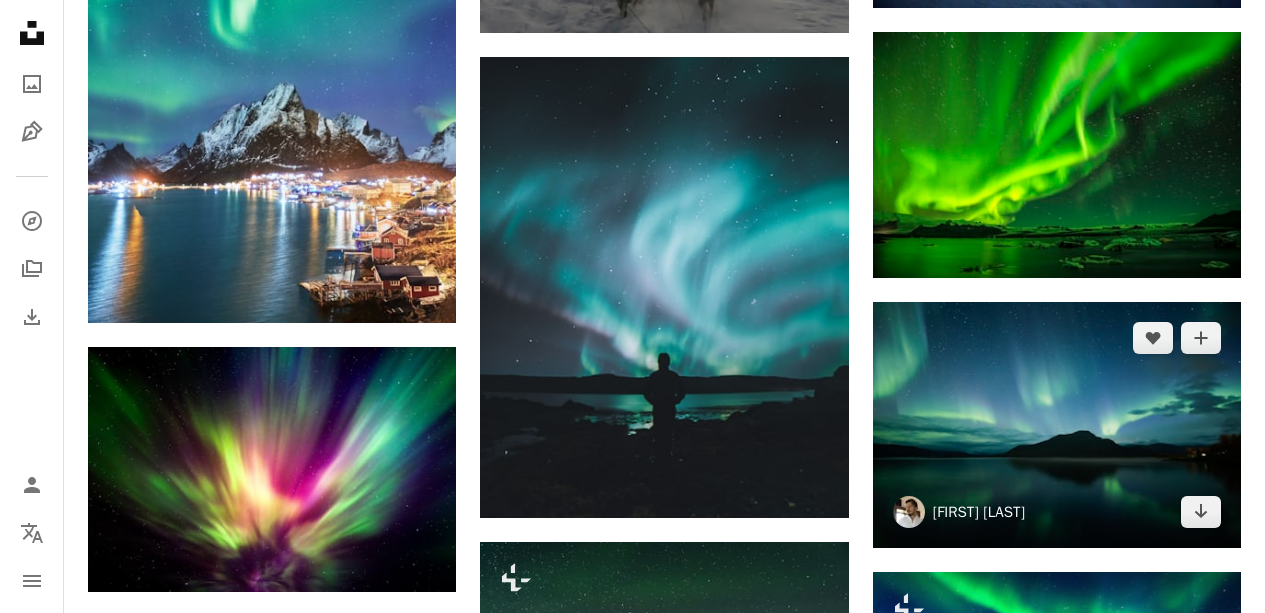 click on "[FIRST] [LAST]" at bounding box center (979, 512) 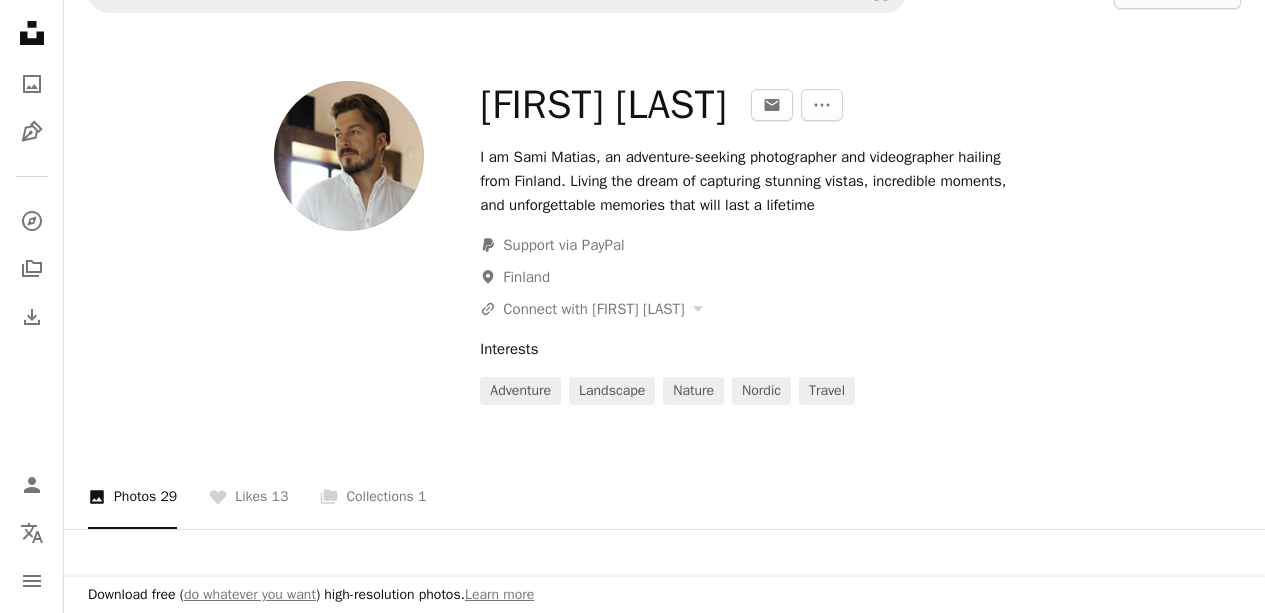 scroll, scrollTop: 899, scrollLeft: 0, axis: vertical 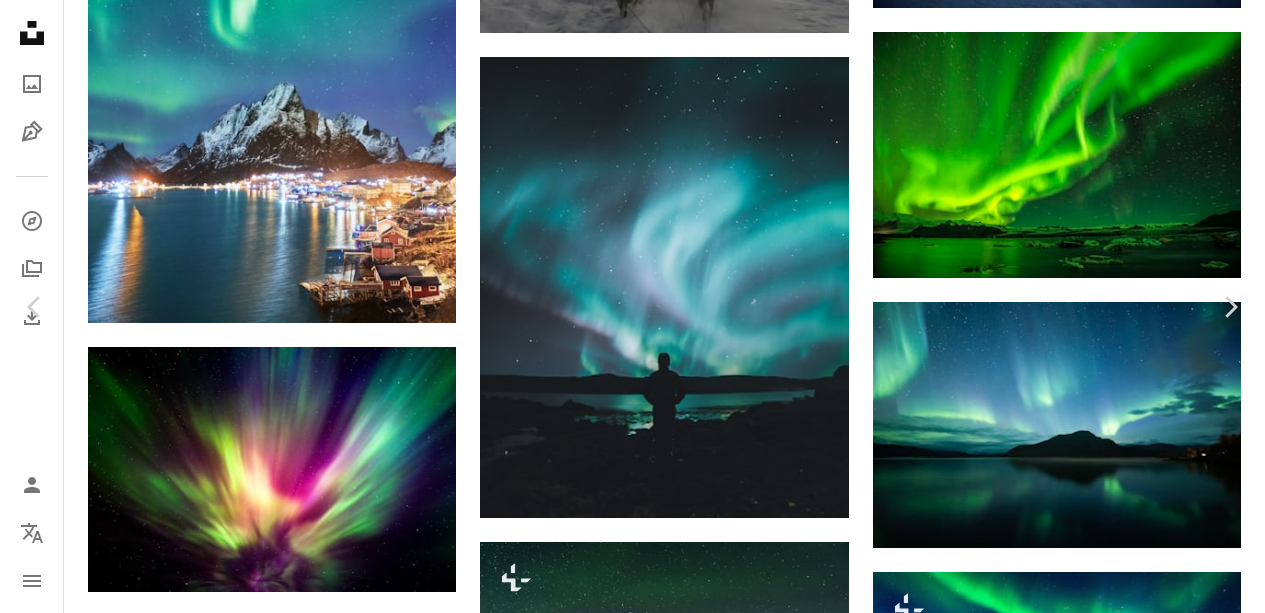 click on "Chevron down" 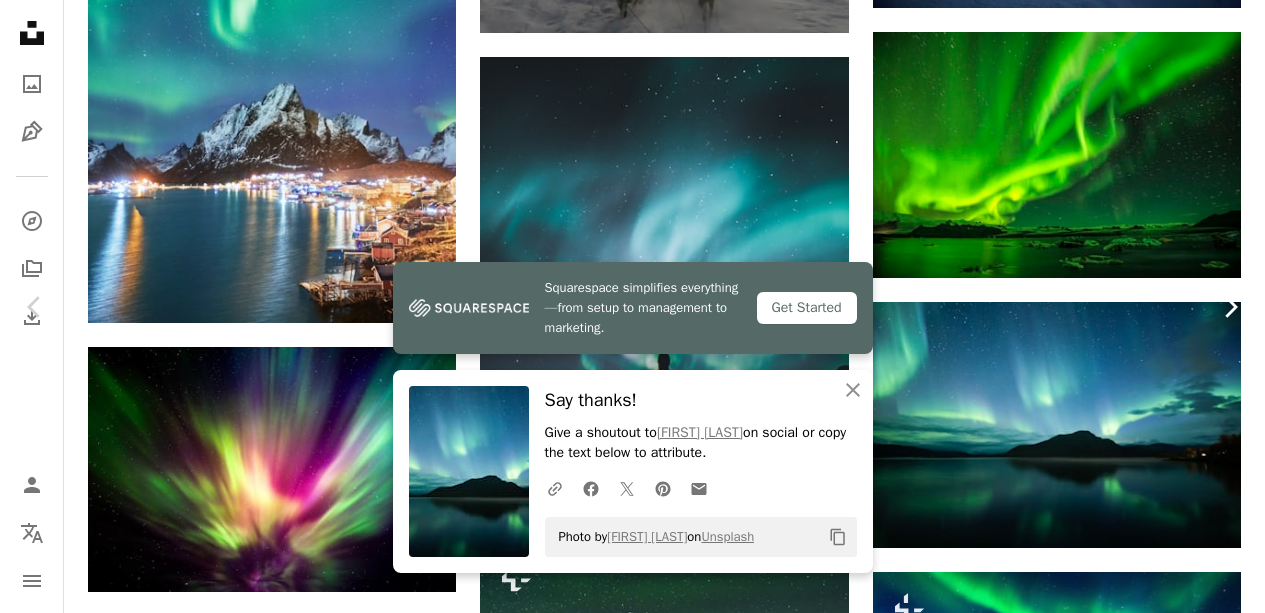 click on "Chevron right" at bounding box center (1230, 307) 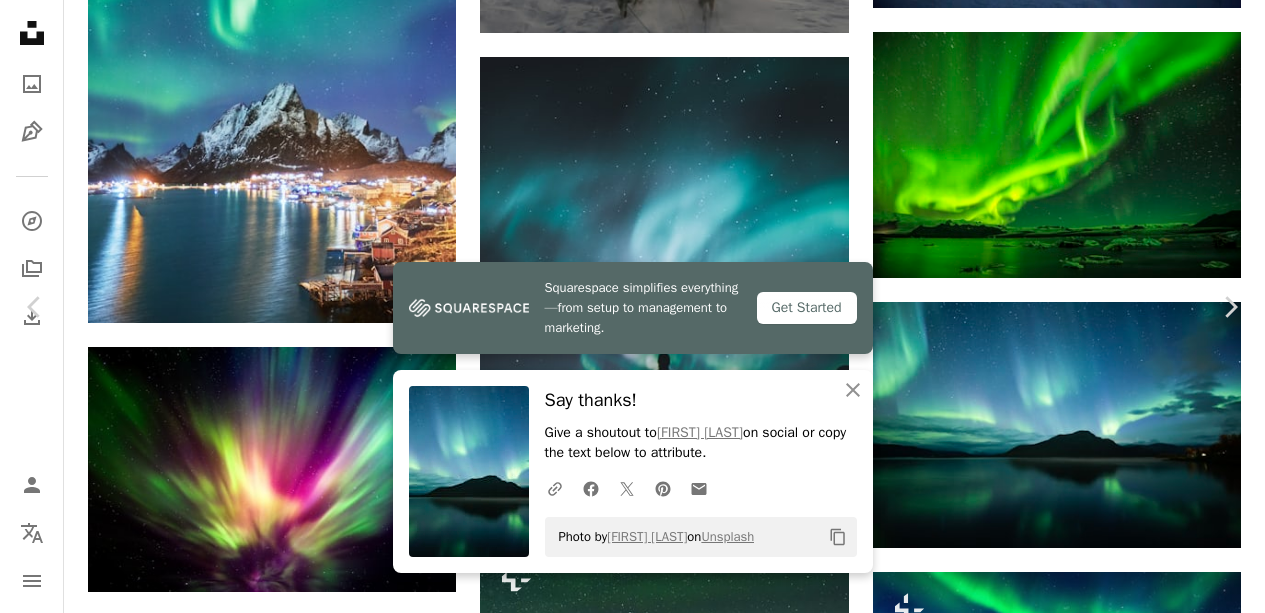click on "An X shape" at bounding box center (20, 20) 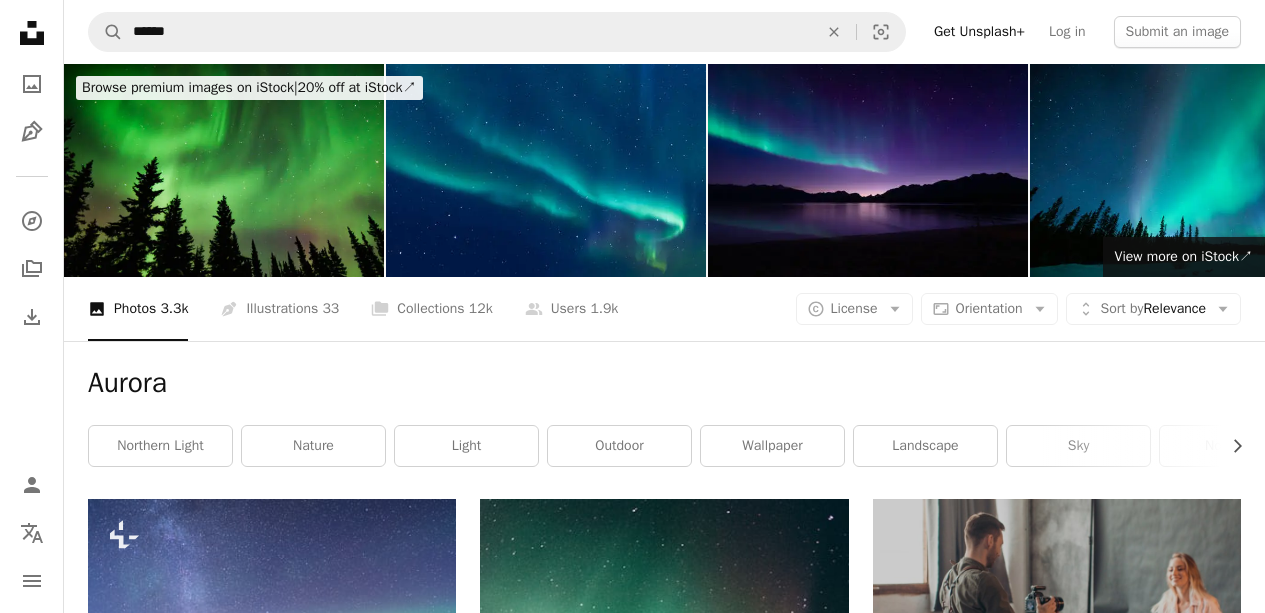 scroll, scrollTop: 4, scrollLeft: 0, axis: vertical 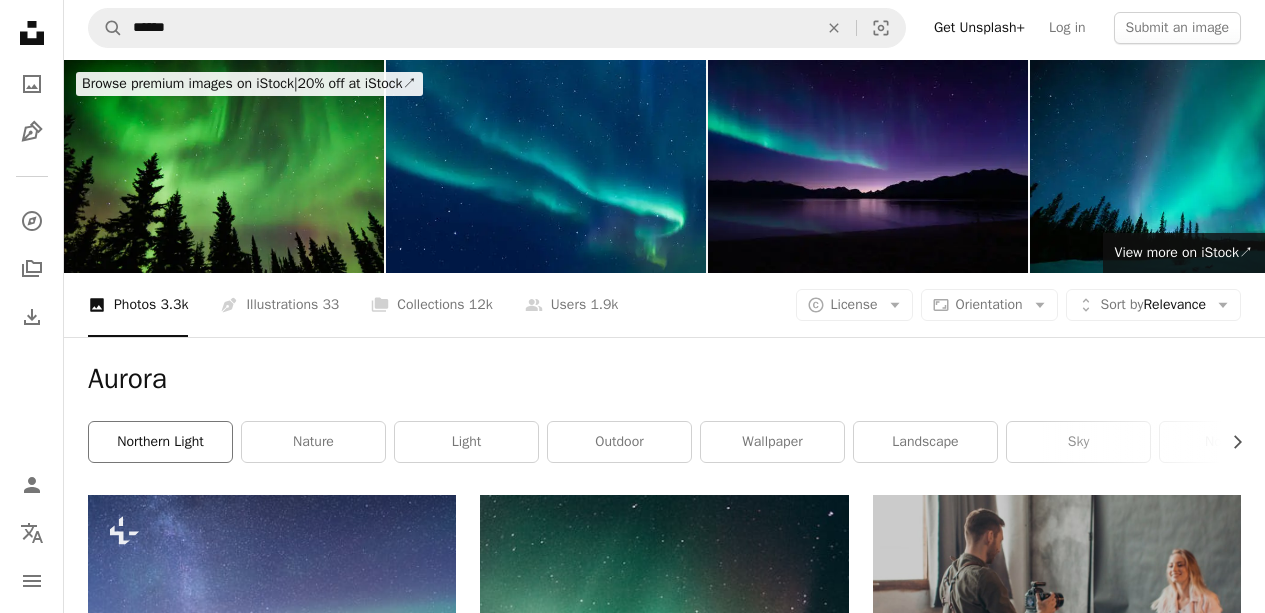 click on "northern light" at bounding box center (160, 442) 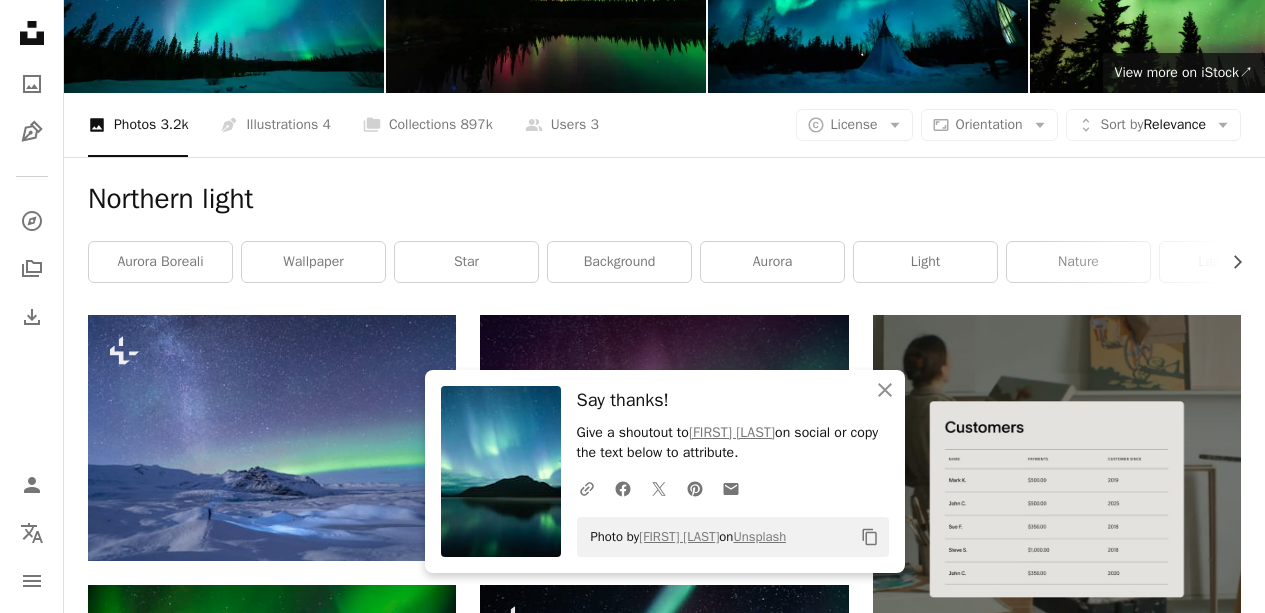 scroll, scrollTop: 217, scrollLeft: 0, axis: vertical 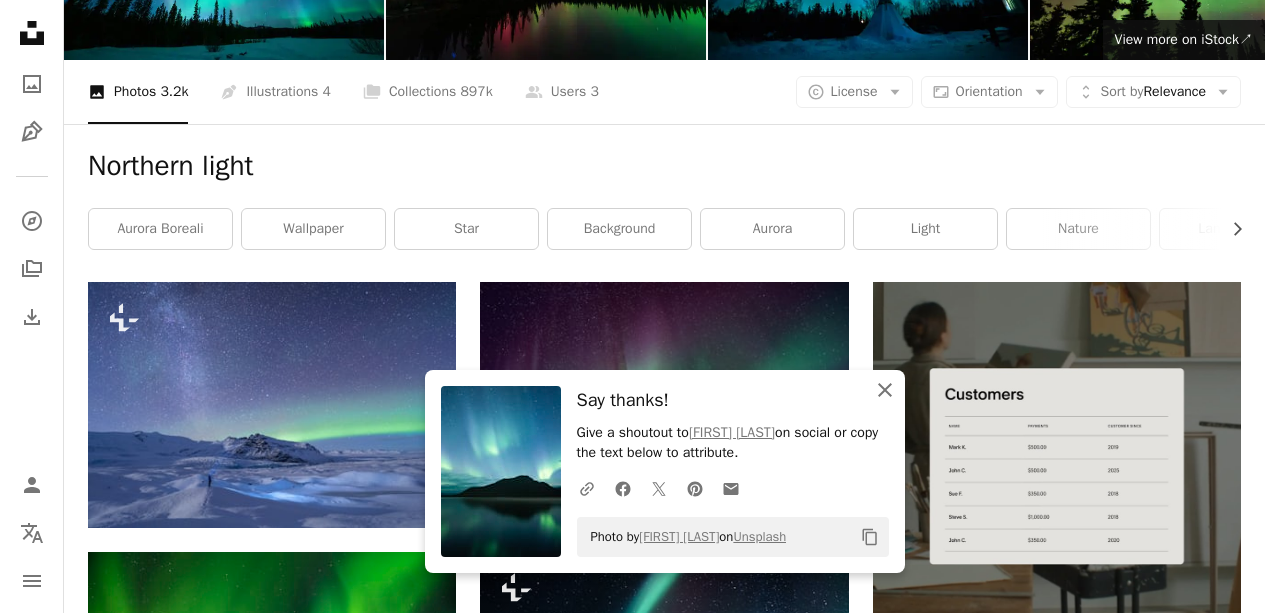 click on "An X shape Close" at bounding box center (885, 390) 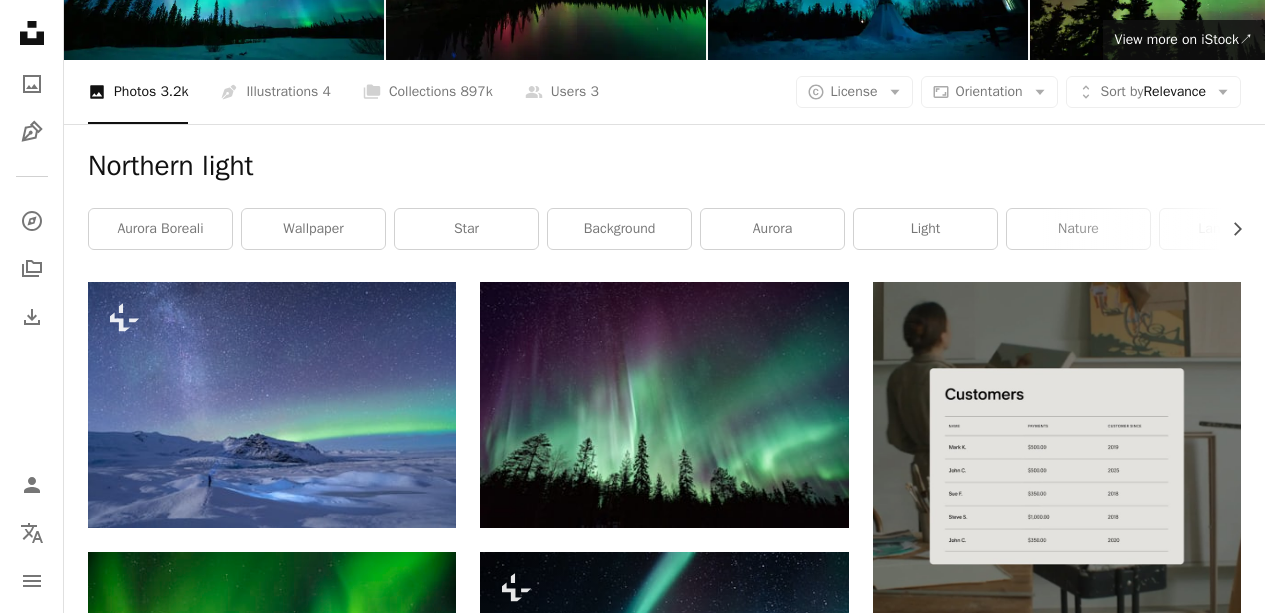scroll, scrollTop: 387, scrollLeft: 0, axis: vertical 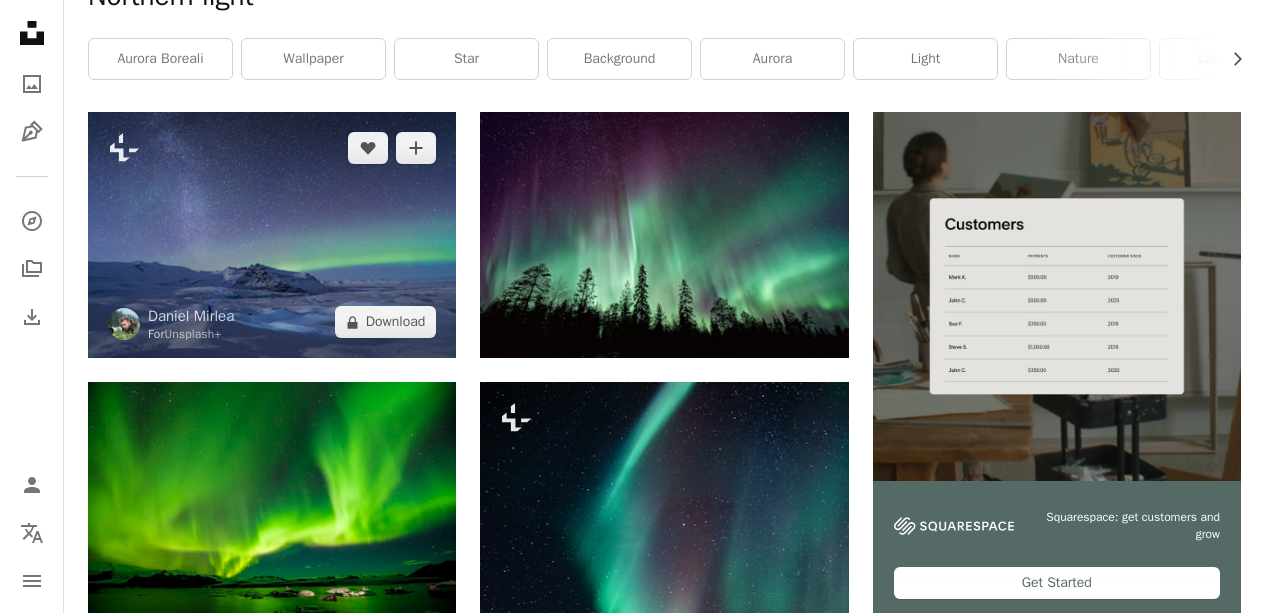 click at bounding box center [272, 235] 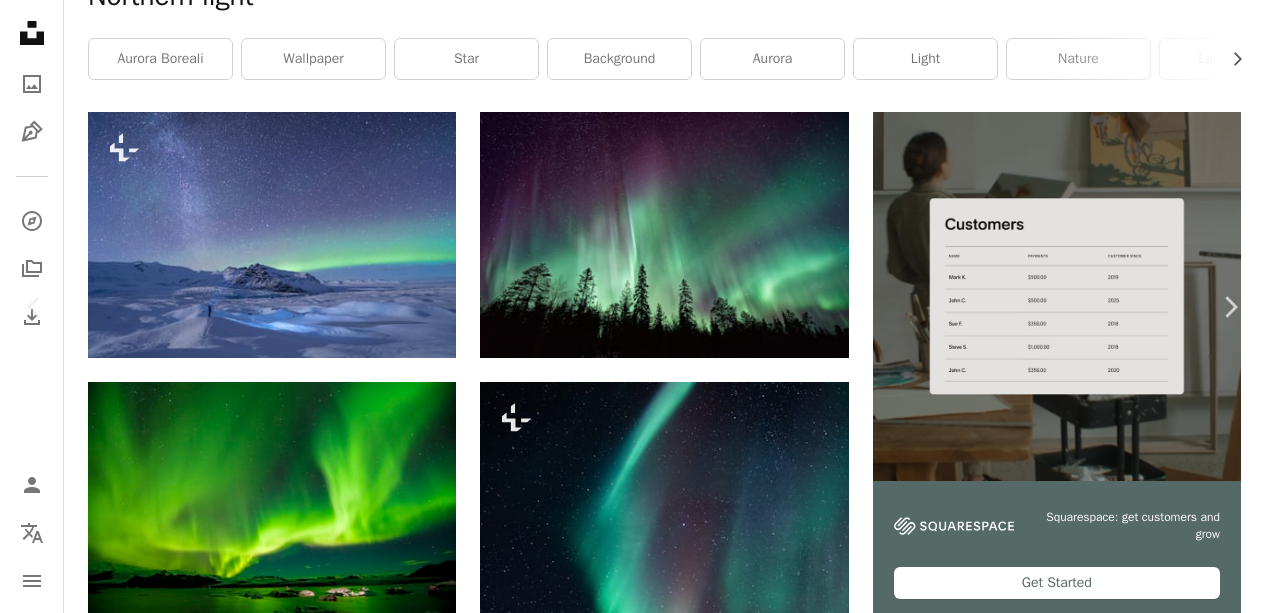 scroll, scrollTop: 365, scrollLeft: 0, axis: vertical 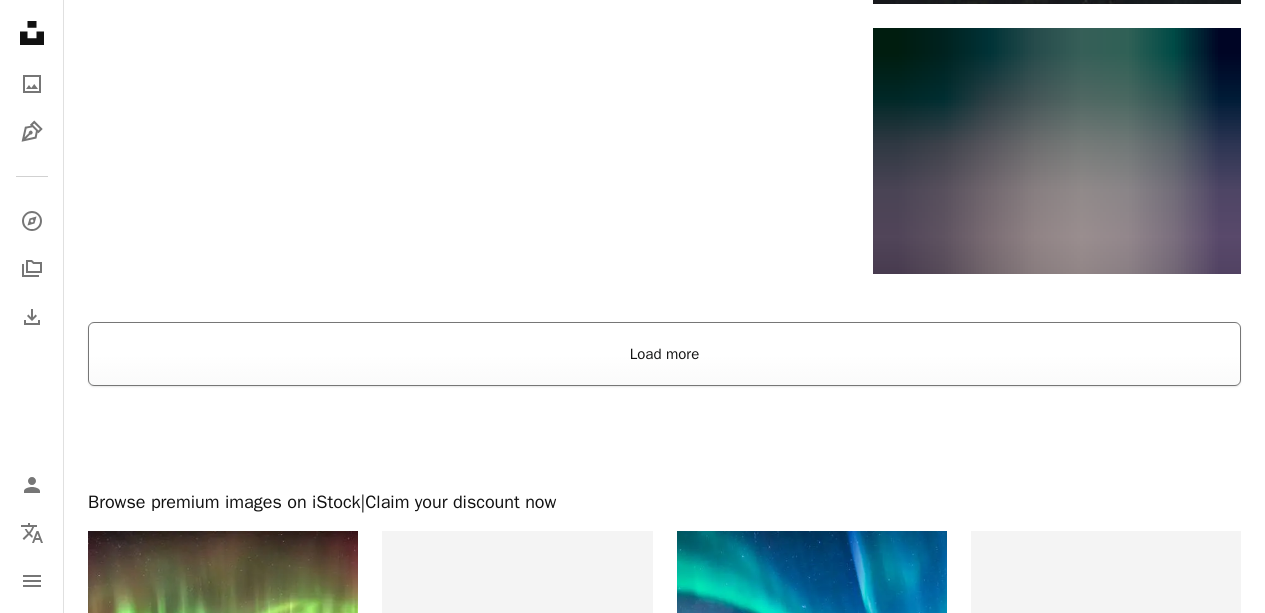 click on "Load more" at bounding box center (664, 354) 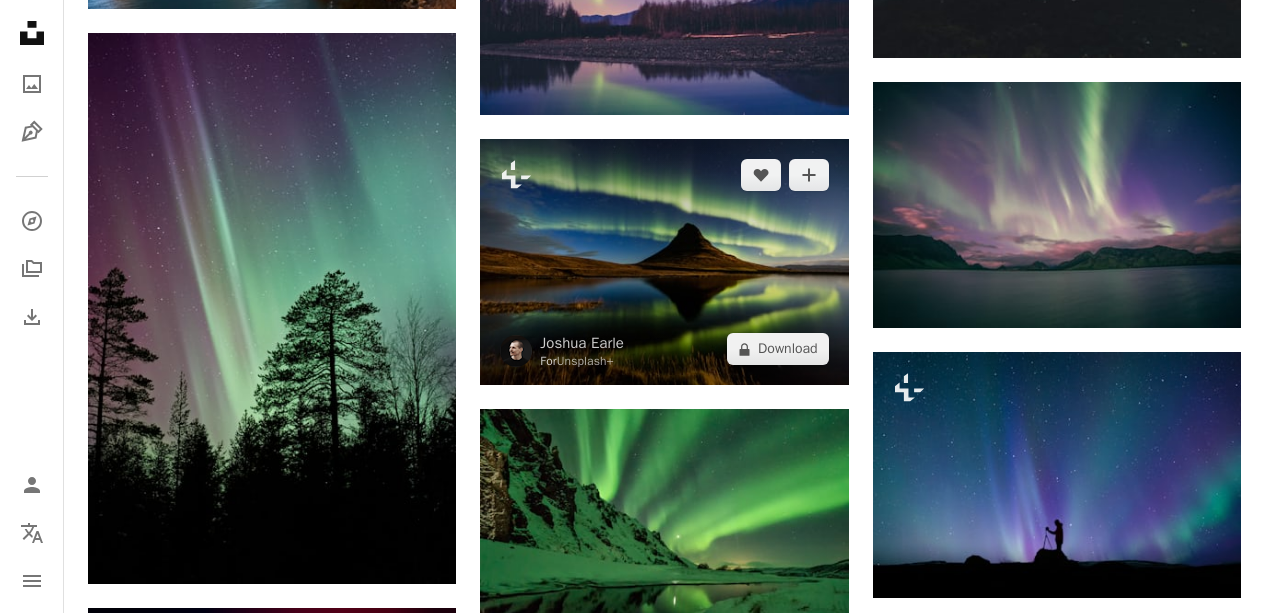 scroll, scrollTop: 3506, scrollLeft: 0, axis: vertical 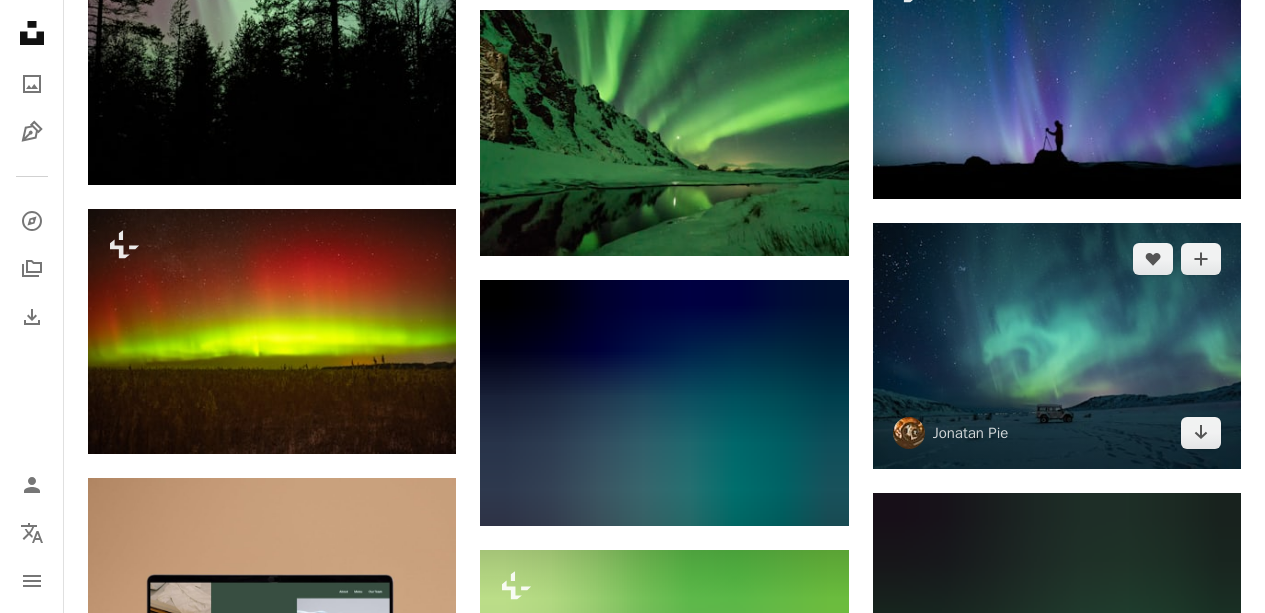 click at bounding box center [1057, 346] 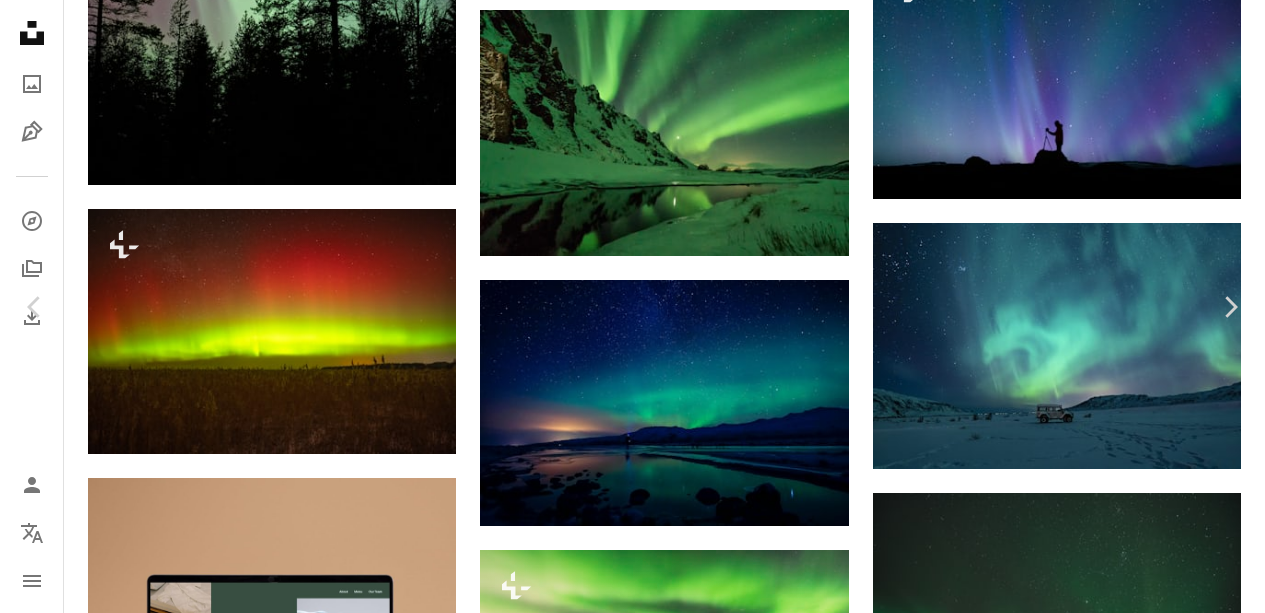 click on "Chevron down" 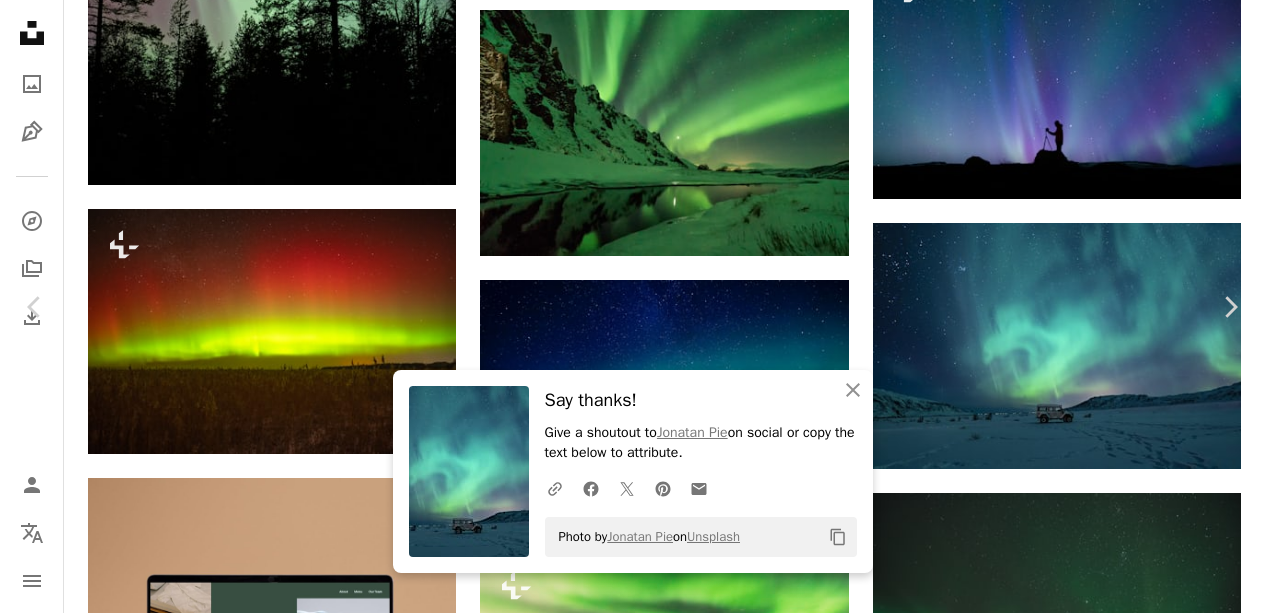 click on "An X shape Chevron left Chevron right An X shape Close Say thanks! Give a shoutout to Jonatan Pie on social or copy the text below to attribute. A URL sharing icon (chains) Facebook icon X (formerly Twitter) icon Pinterest icon An envelope Photo by Jonatan Pie on Unsplash Copy content [FIRST] [LAST] r3dmax A heart A plus sign Download free Chevron down Zoom in Views 1,010,209 Downloads 19,038 Featured in Photos A forward-right arrow Share Info icon Info More Actions Standing alone in snow Calendar outlined Published on February 2, 2020 Camera sony, a7 Safety Free to use under the Unsplash License car night sky iceland aurora aurora borealis defender long exposure northern light landrover polar lights green lights auroras green snow night truck vehicle transportation outdoors machine Free pictures Browse premium related images on iStock | Save 20% with code UNSPLASH20 View more on iStock ↗ Related images A heart A plus sign [FIRST] [LAST] Available for hire A checkmark inside of a circle NOAA" at bounding box center (632, 5272) 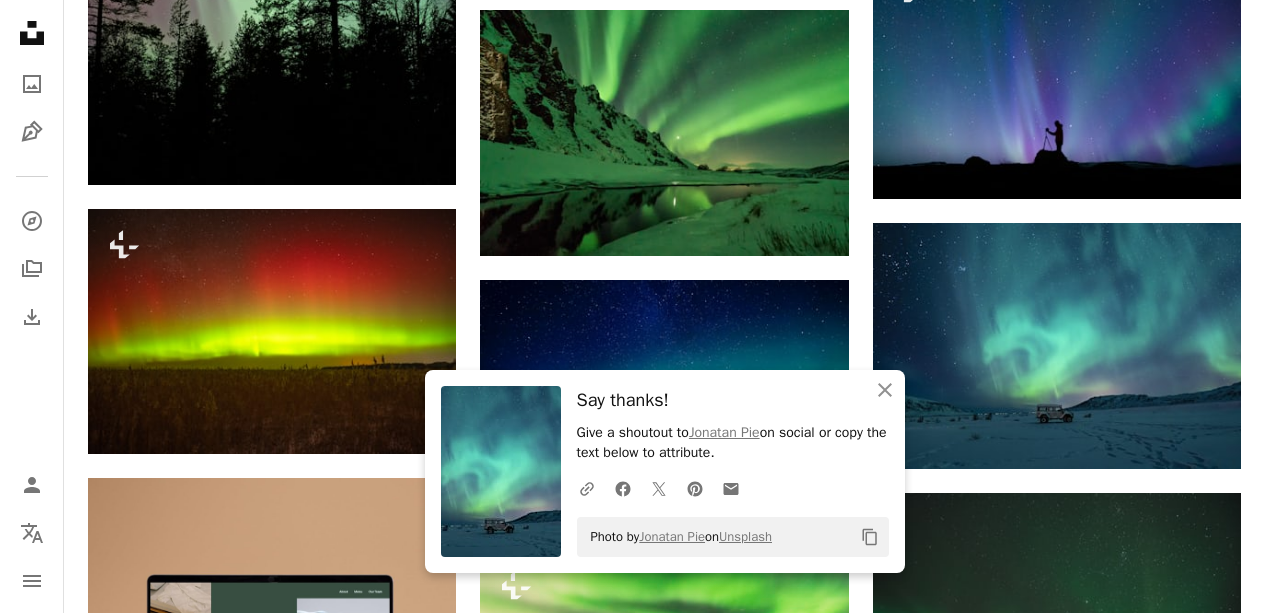 scroll, scrollTop: 3677, scrollLeft: 0, axis: vertical 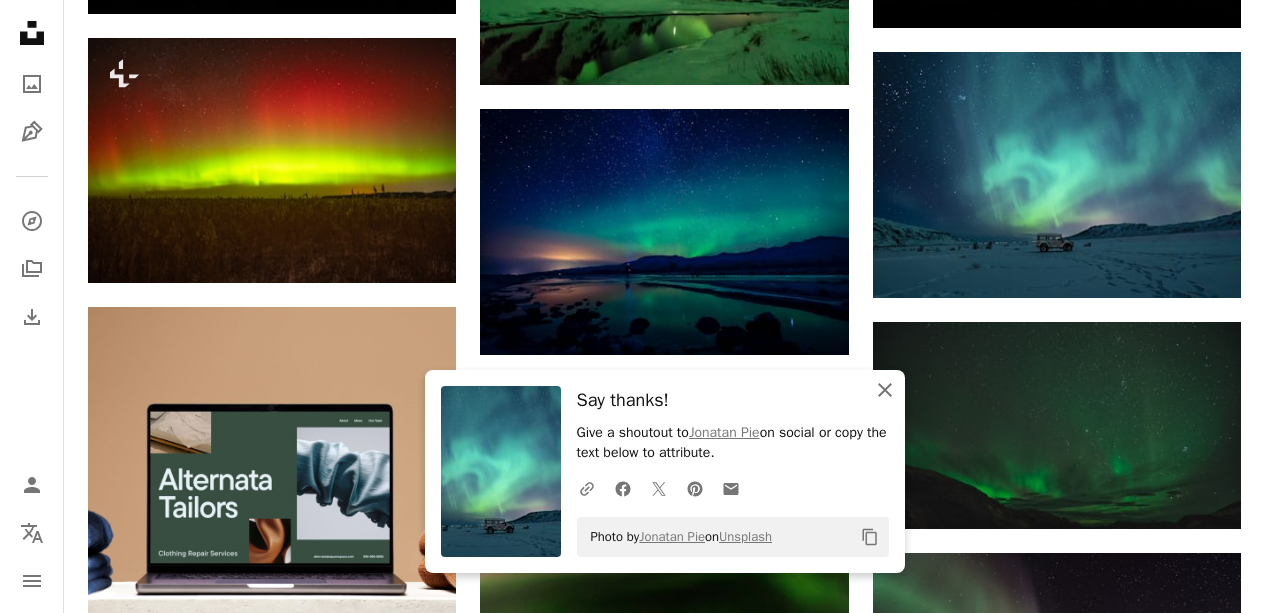 click on "An X shape" 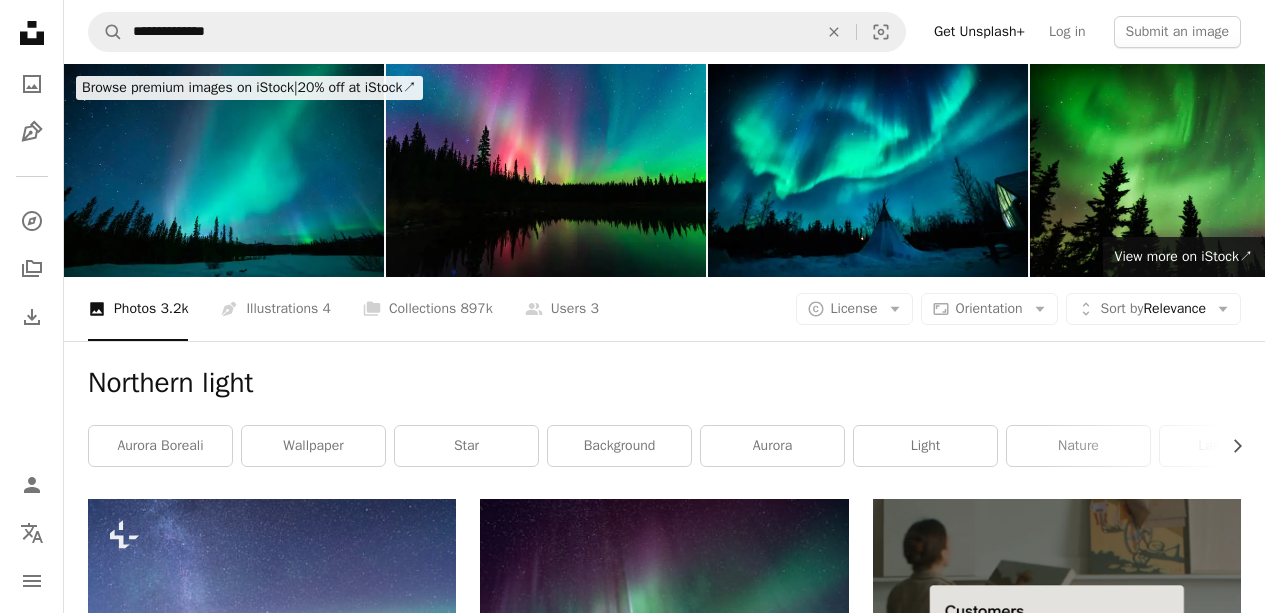 scroll, scrollTop: 0, scrollLeft: 0, axis: both 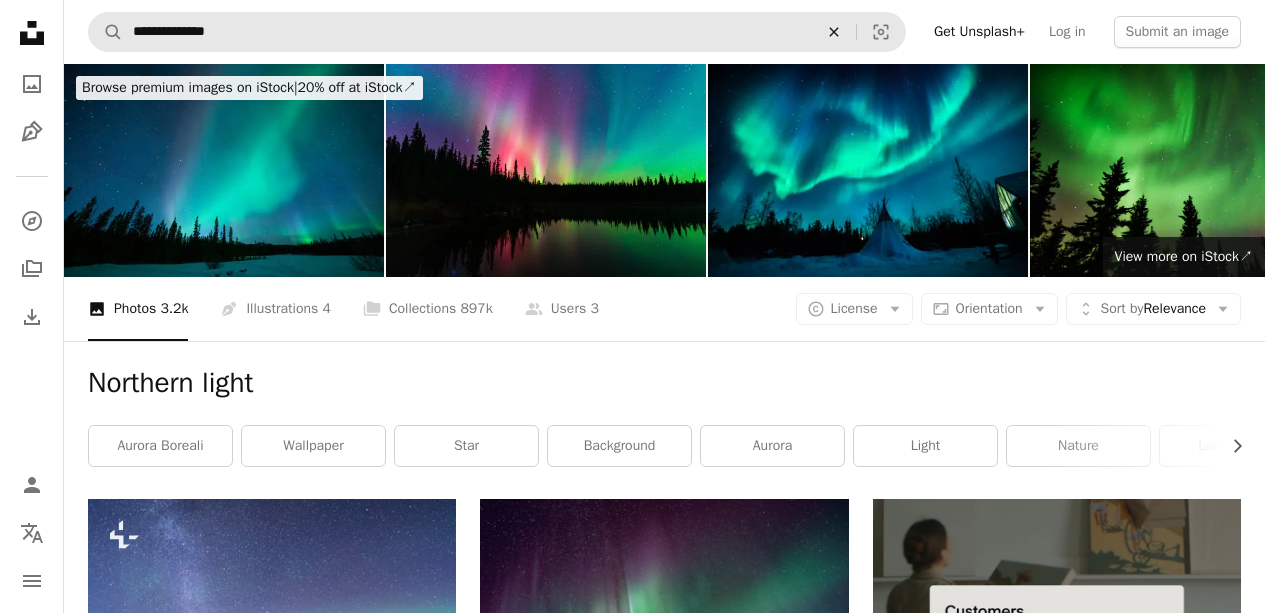 click on "An X shape" at bounding box center [834, 32] 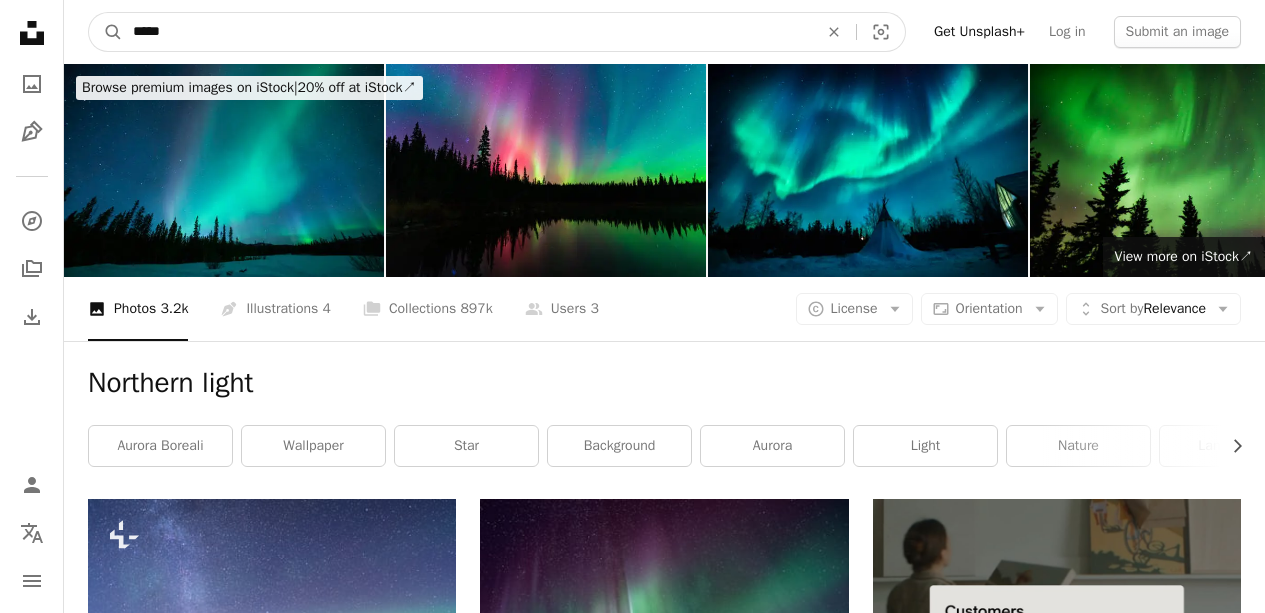 type on "******" 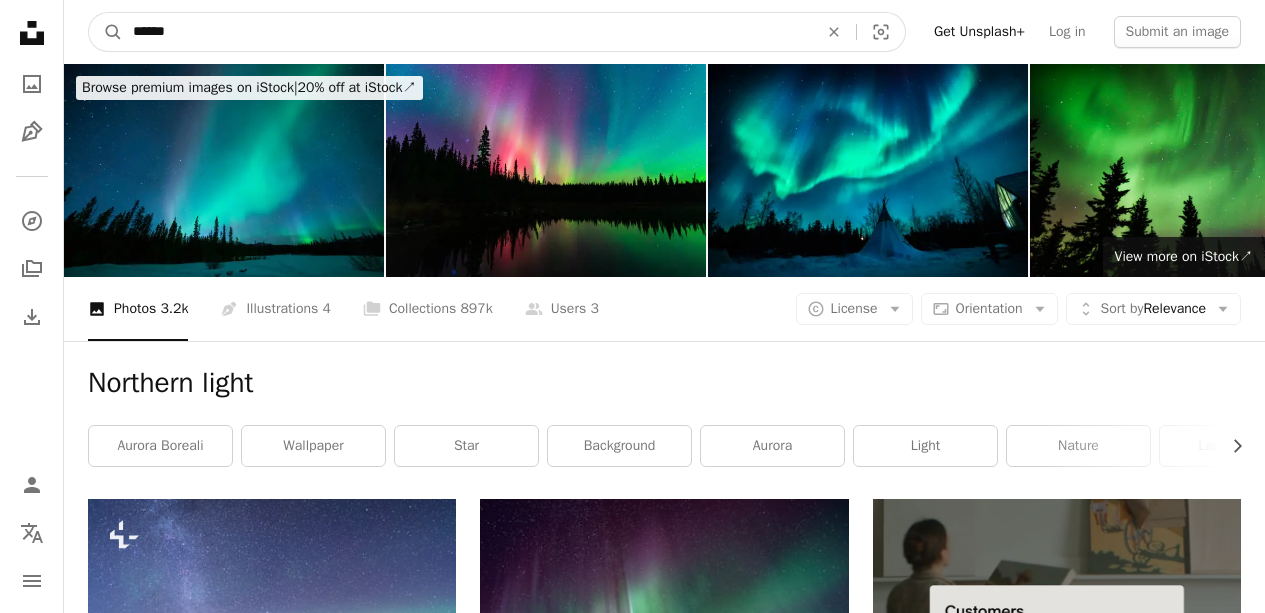 click on "A magnifying glass" at bounding box center (106, 32) 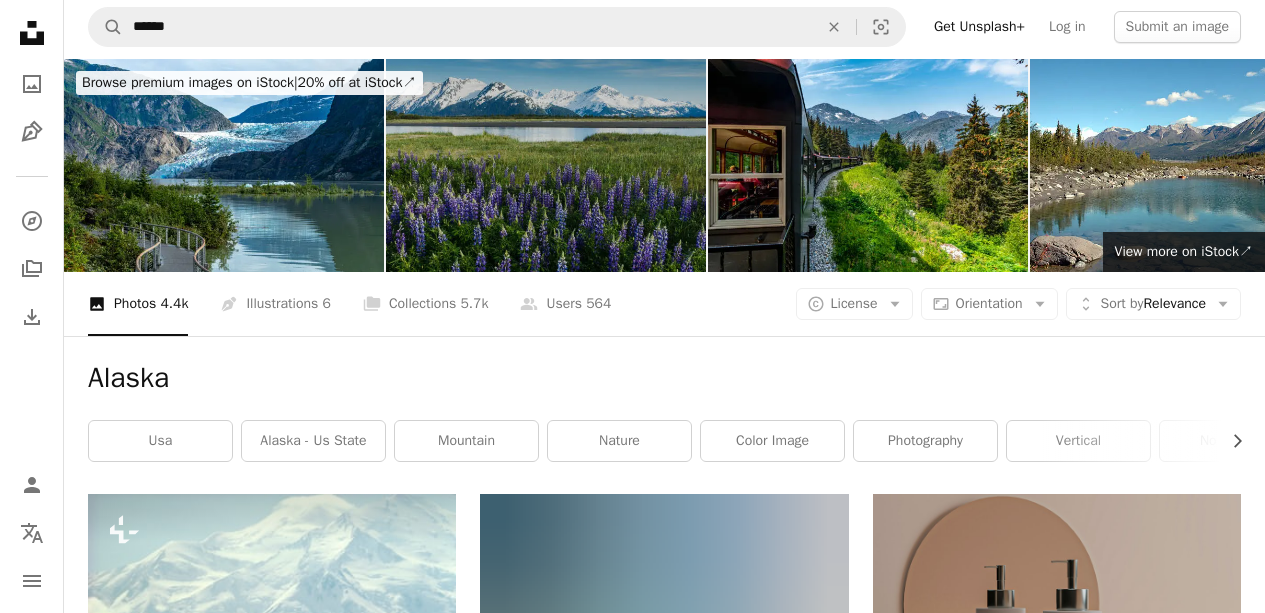 scroll, scrollTop: 0, scrollLeft: 0, axis: both 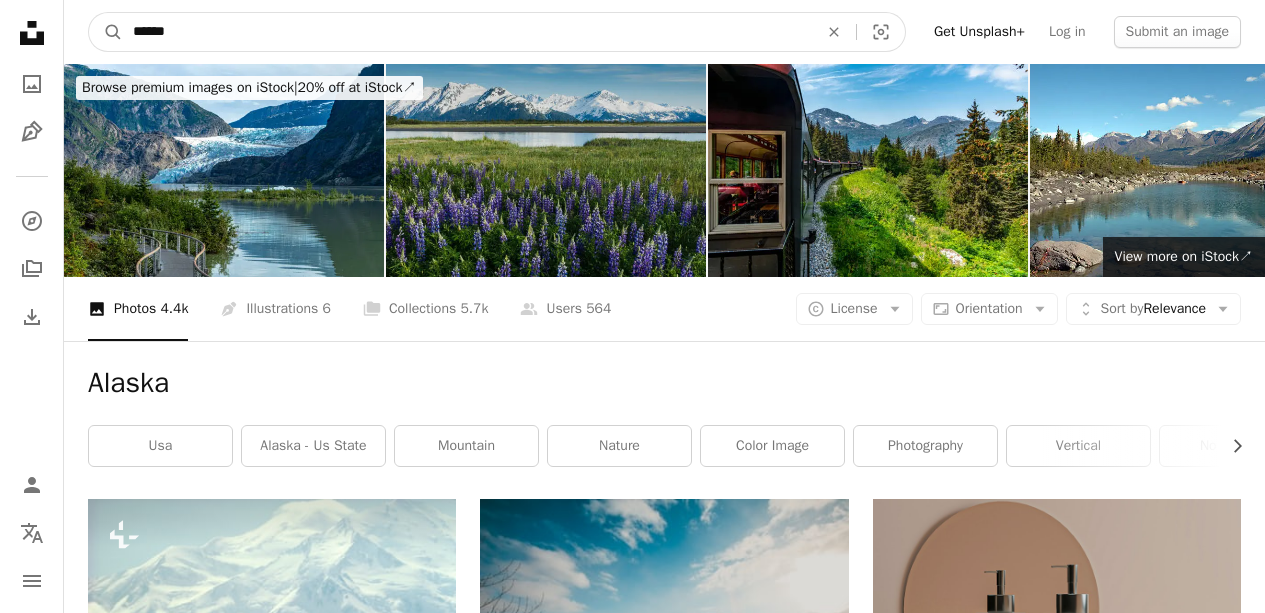 click on "******" at bounding box center (467, 32) 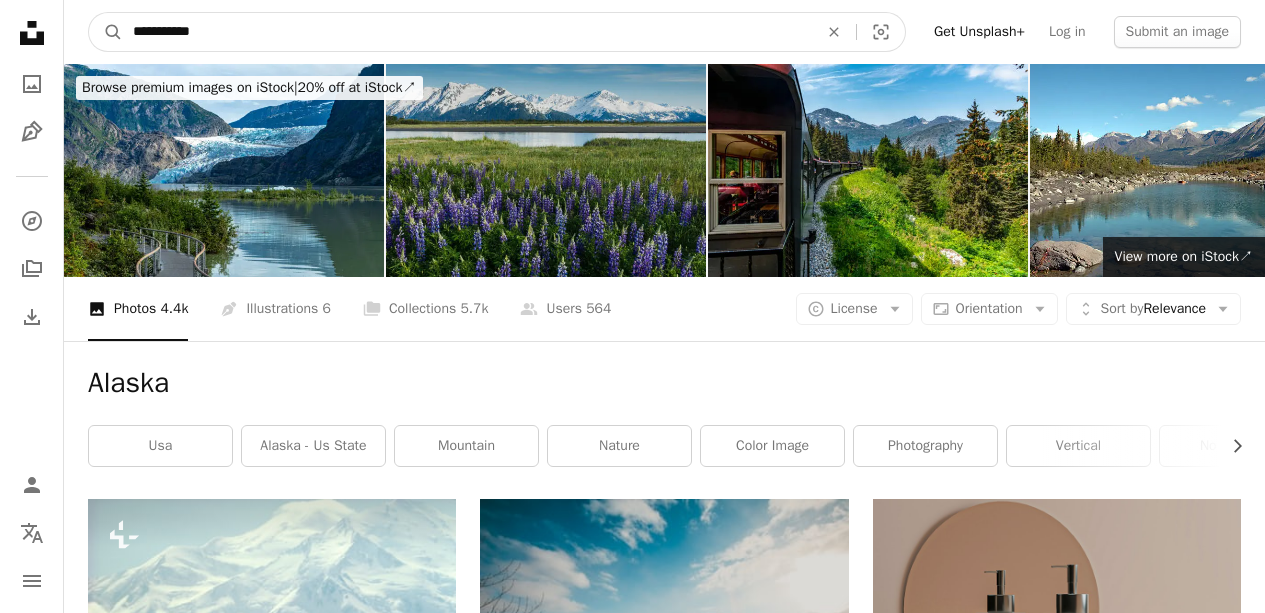 type on "**********" 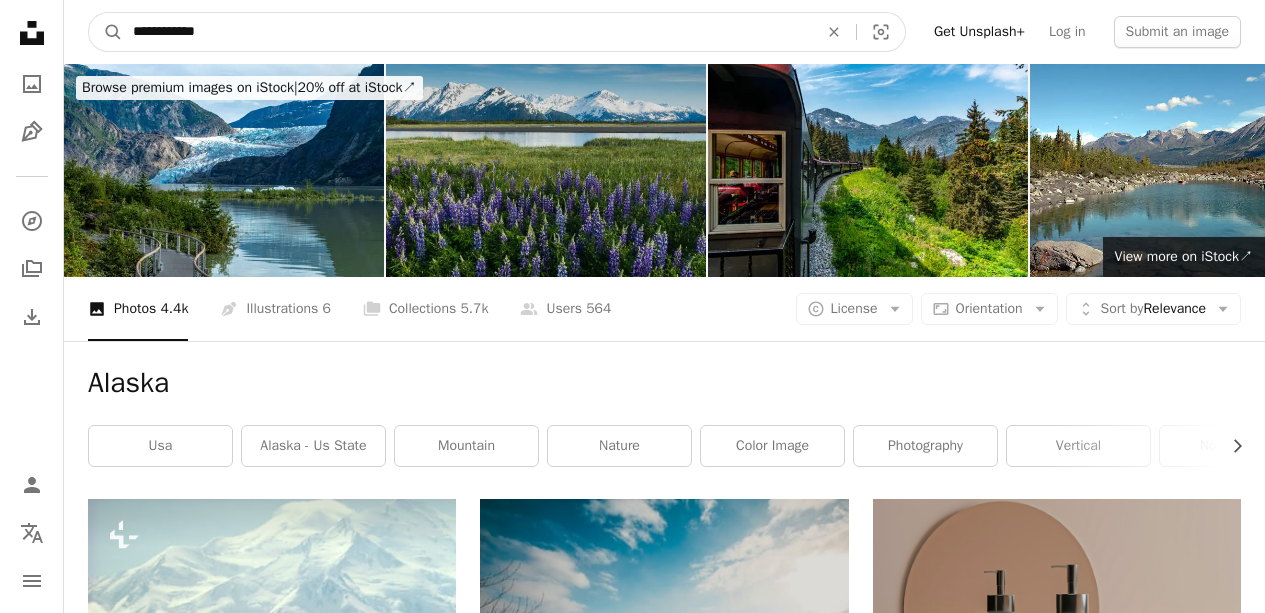 click on "A magnifying glass" at bounding box center (106, 32) 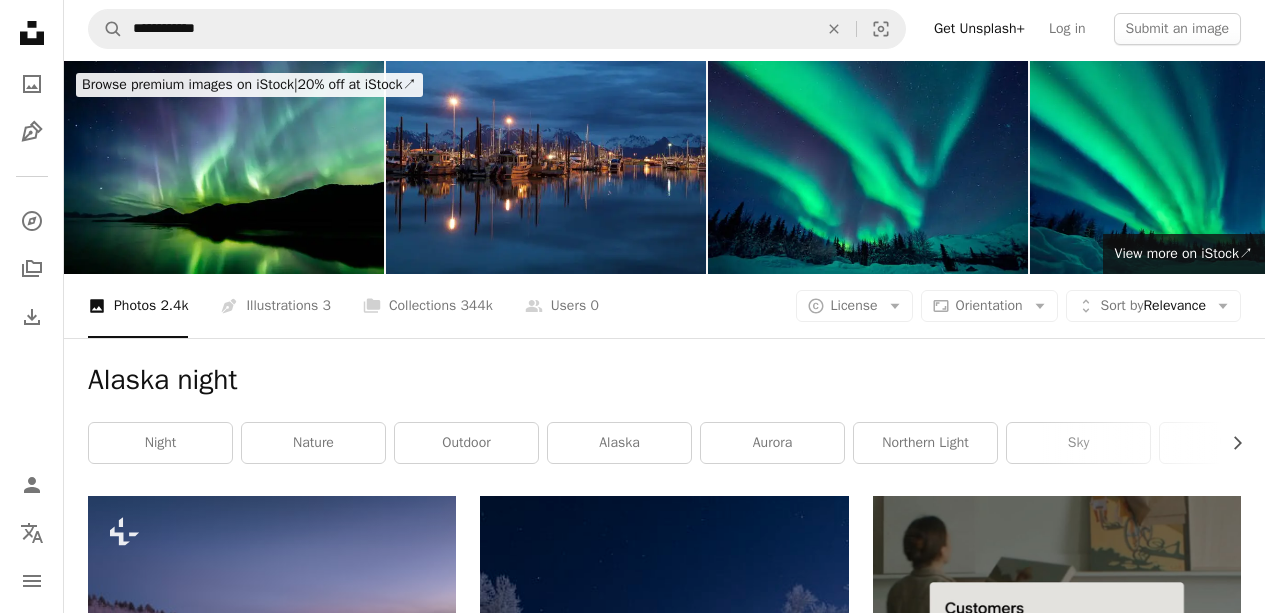 scroll, scrollTop: 0, scrollLeft: 0, axis: both 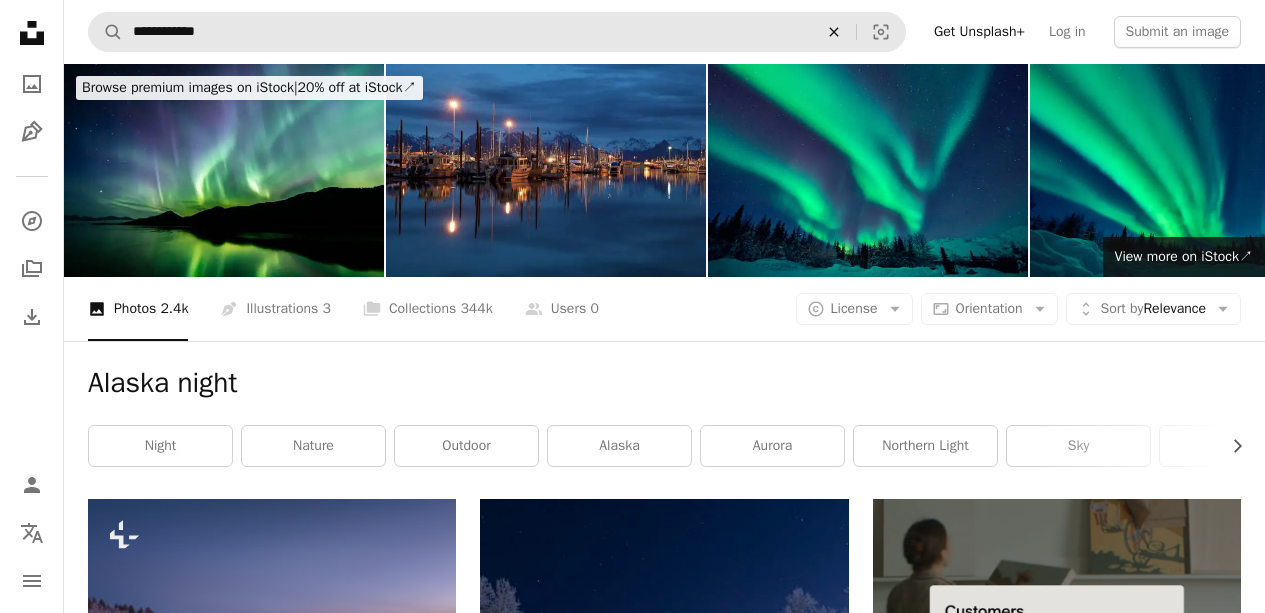 click on "An X shape" 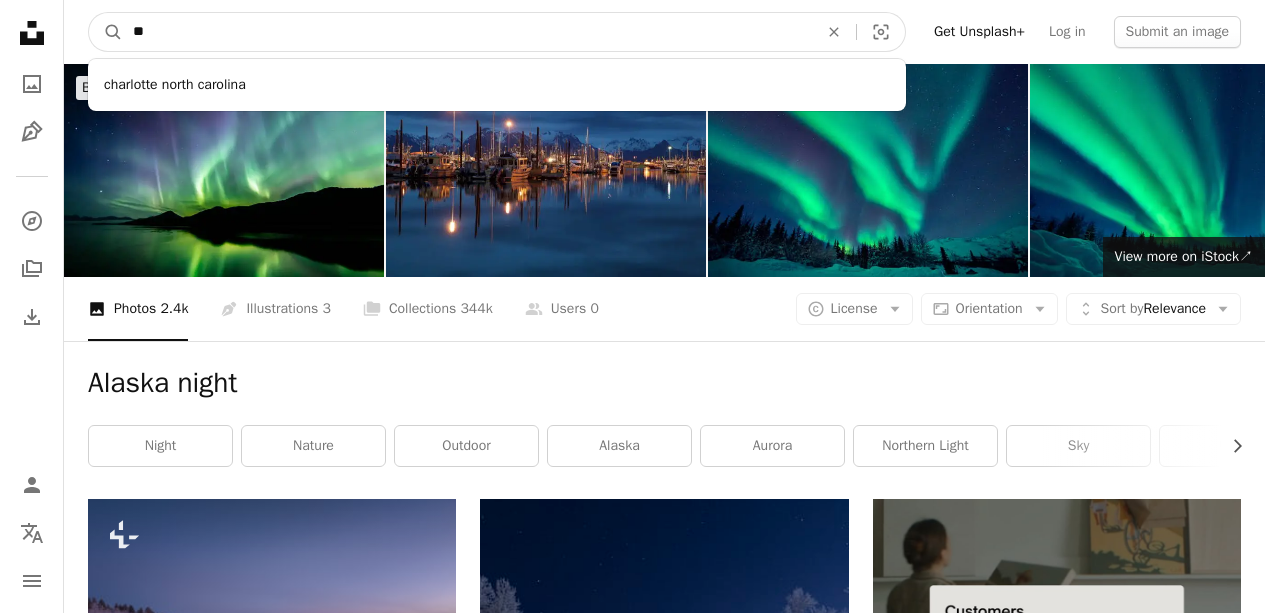 type on "*" 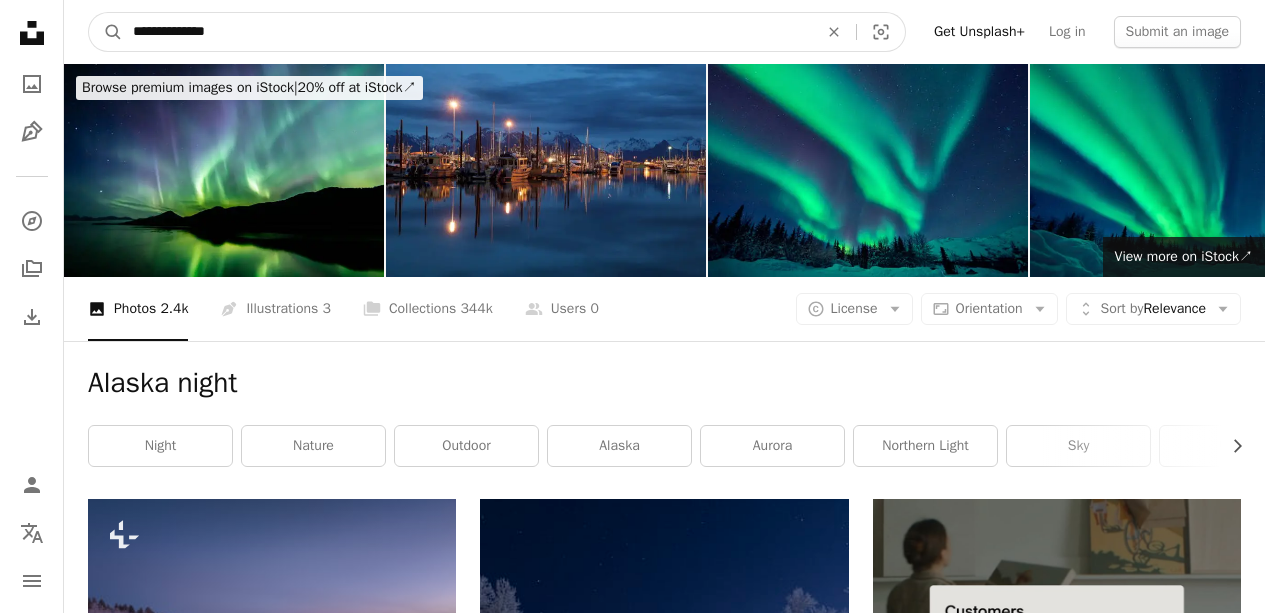 type on "**********" 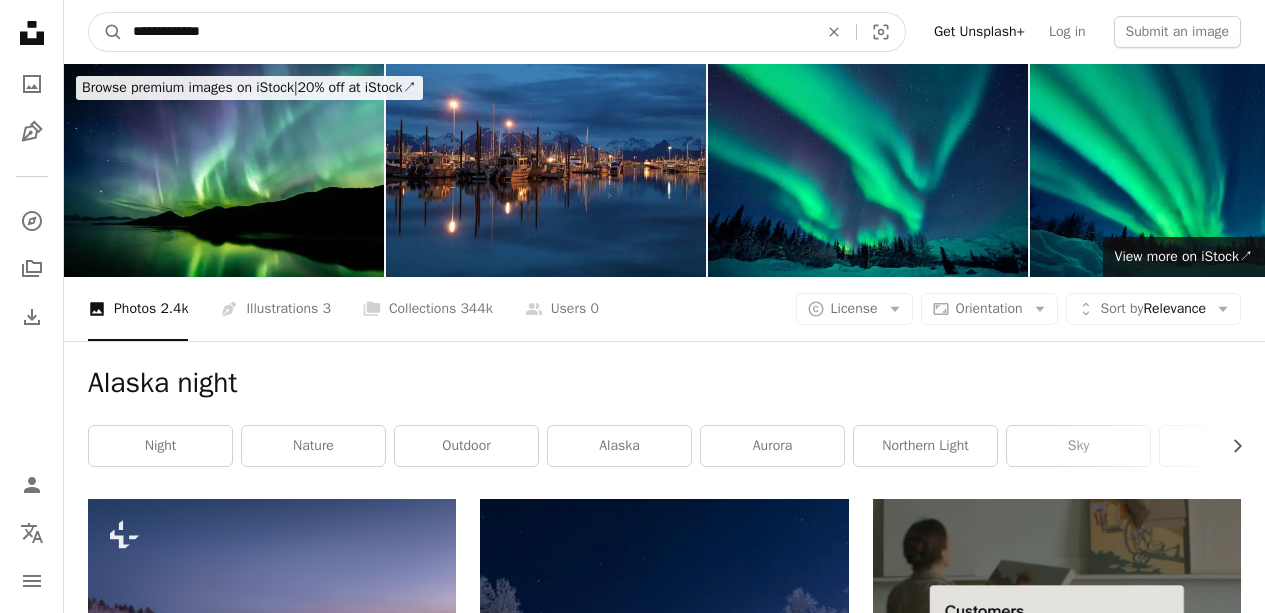 click on "A magnifying glass" at bounding box center (106, 32) 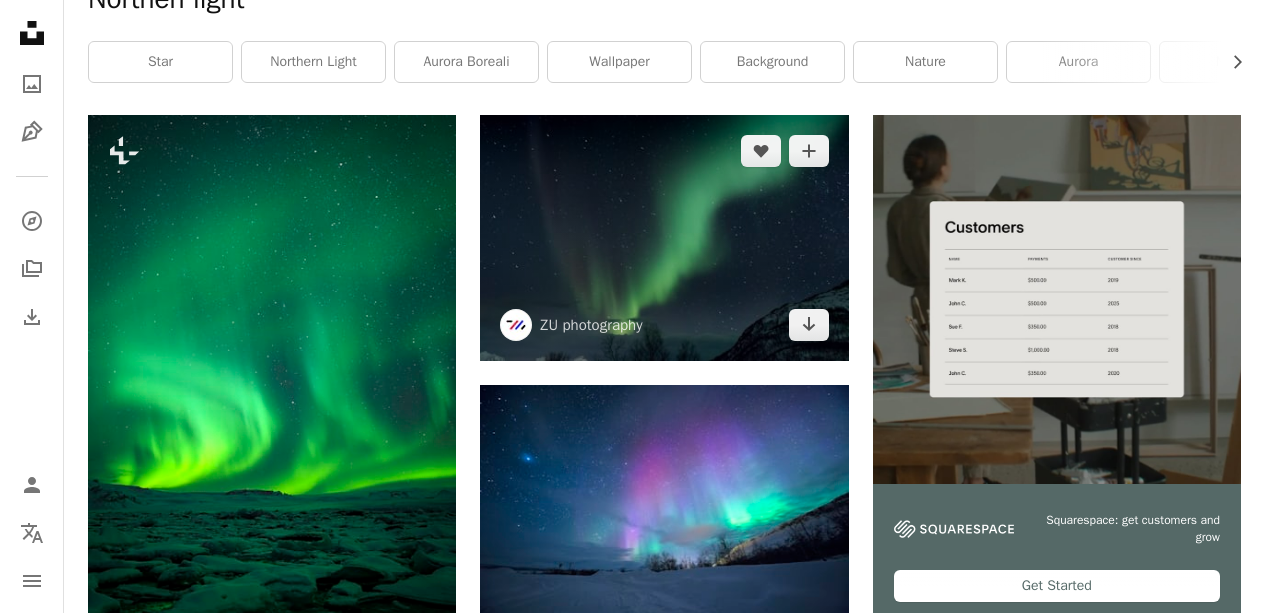 scroll, scrollTop: 295, scrollLeft: 0, axis: vertical 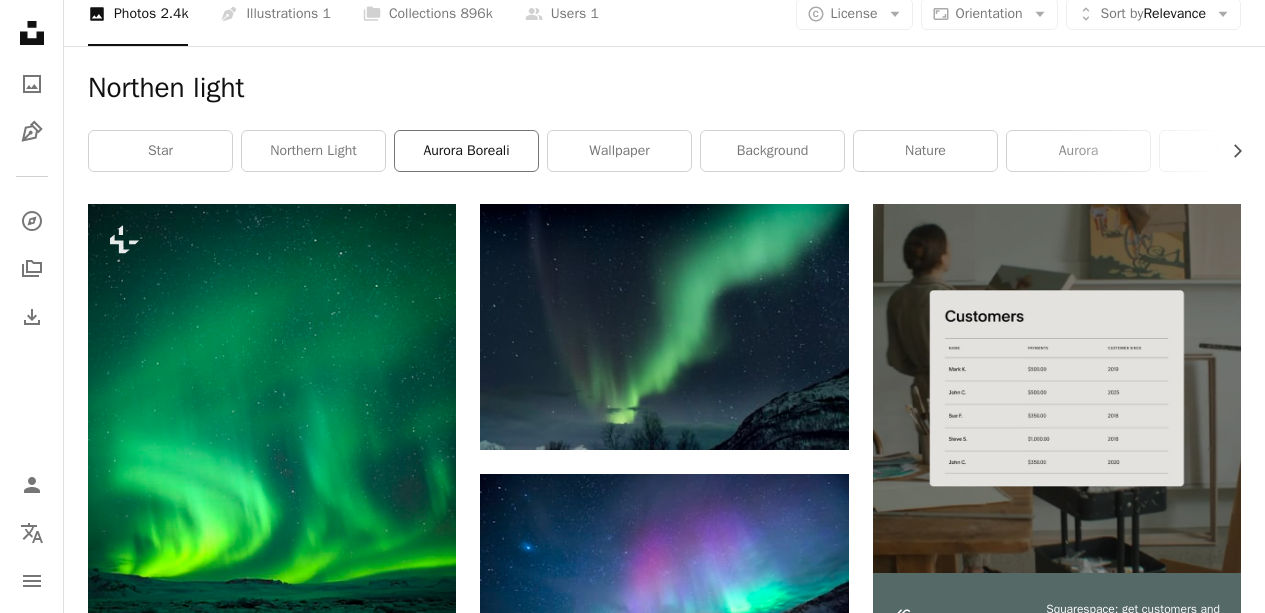 click on "aurora boreali" at bounding box center (466, 151) 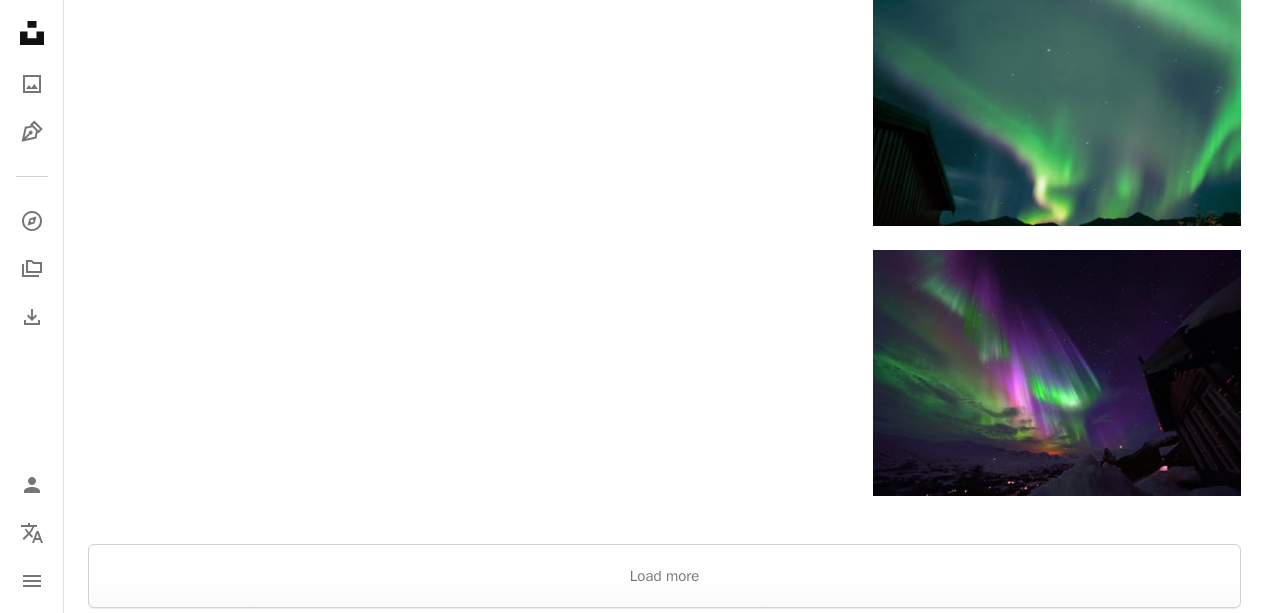 scroll, scrollTop: 3085, scrollLeft: 0, axis: vertical 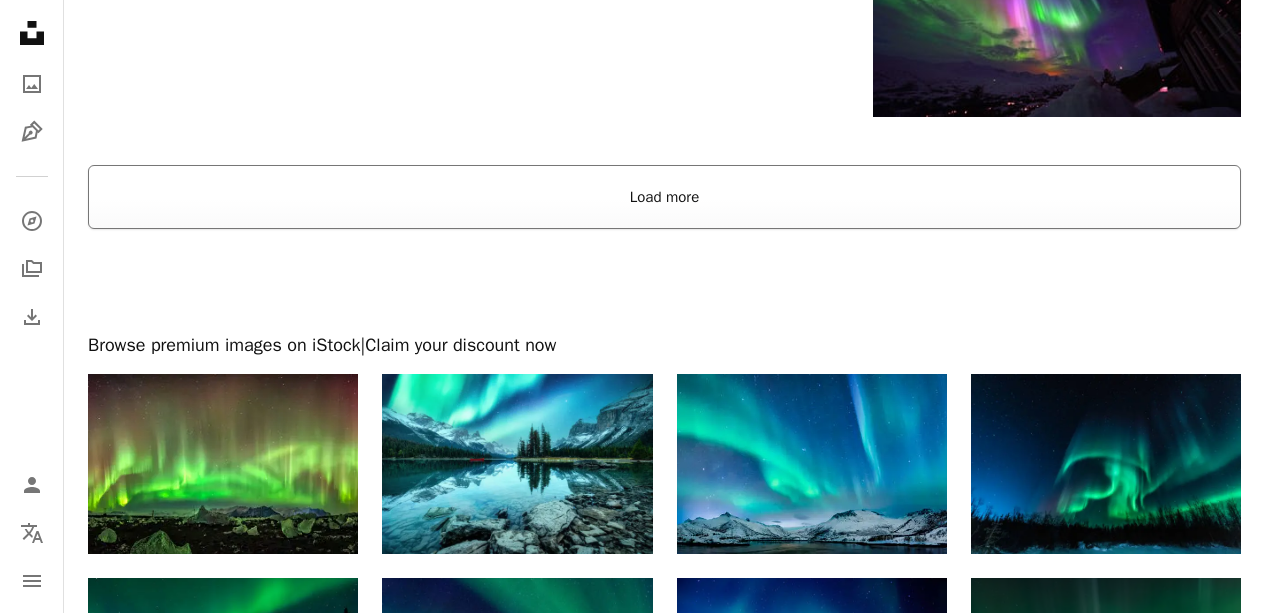 click on "Load more" at bounding box center (664, 197) 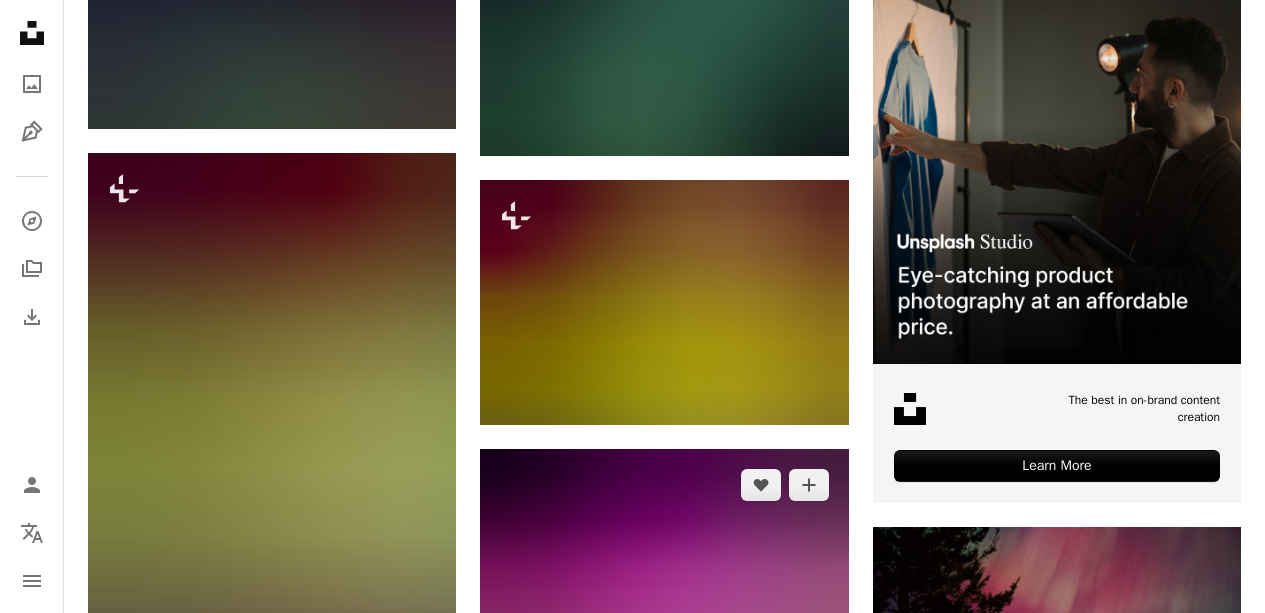 scroll, scrollTop: 7149, scrollLeft: 0, axis: vertical 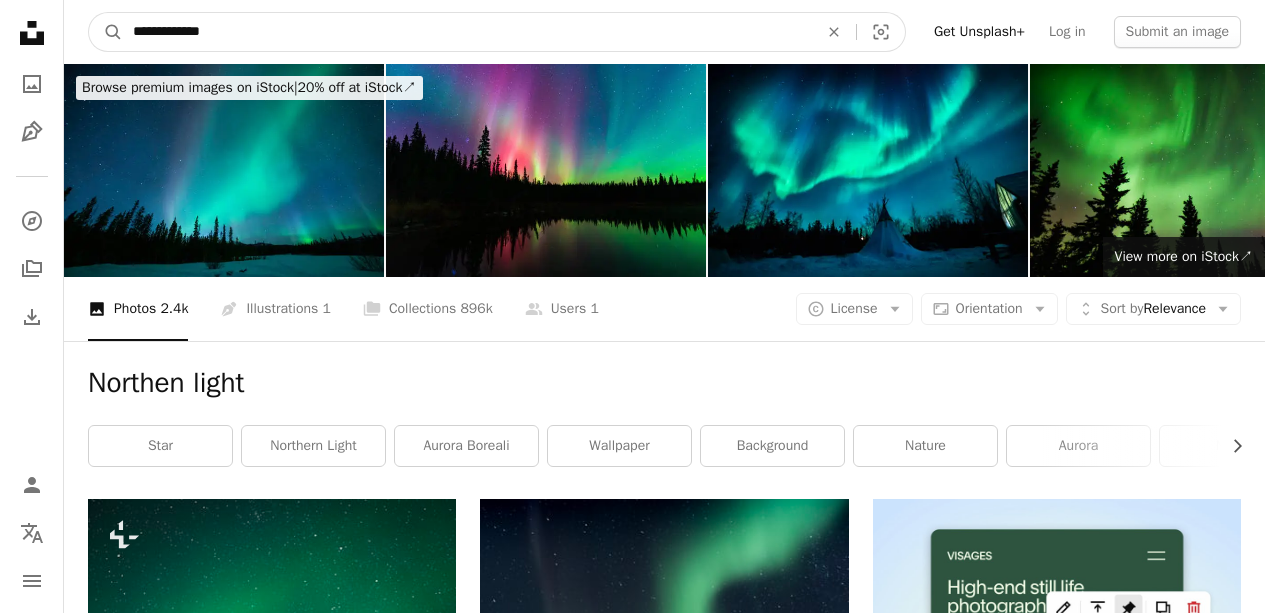 click on "**********" at bounding box center (467, 32) 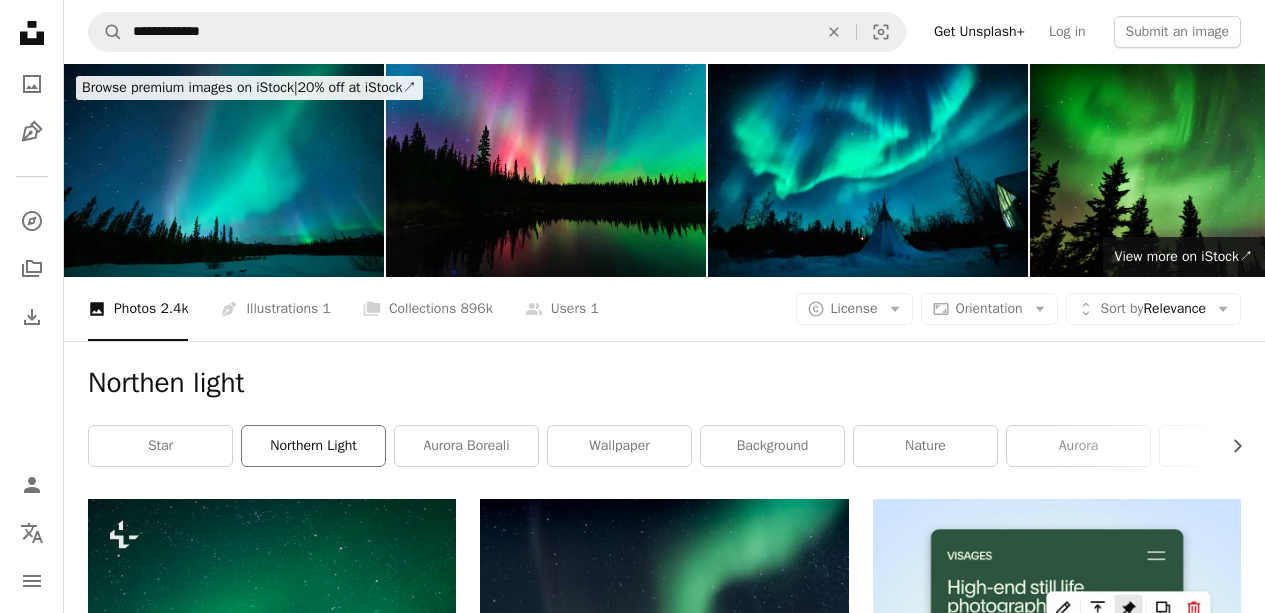 click on "northern light" at bounding box center (313, 446) 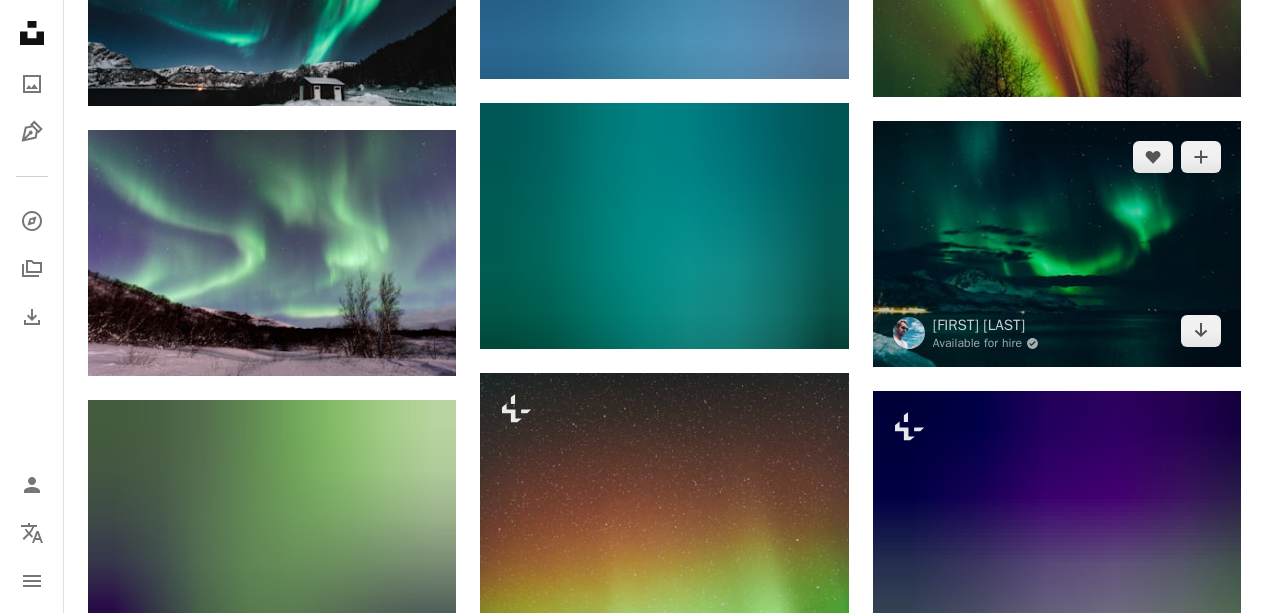 scroll, scrollTop: 6187, scrollLeft: 0, axis: vertical 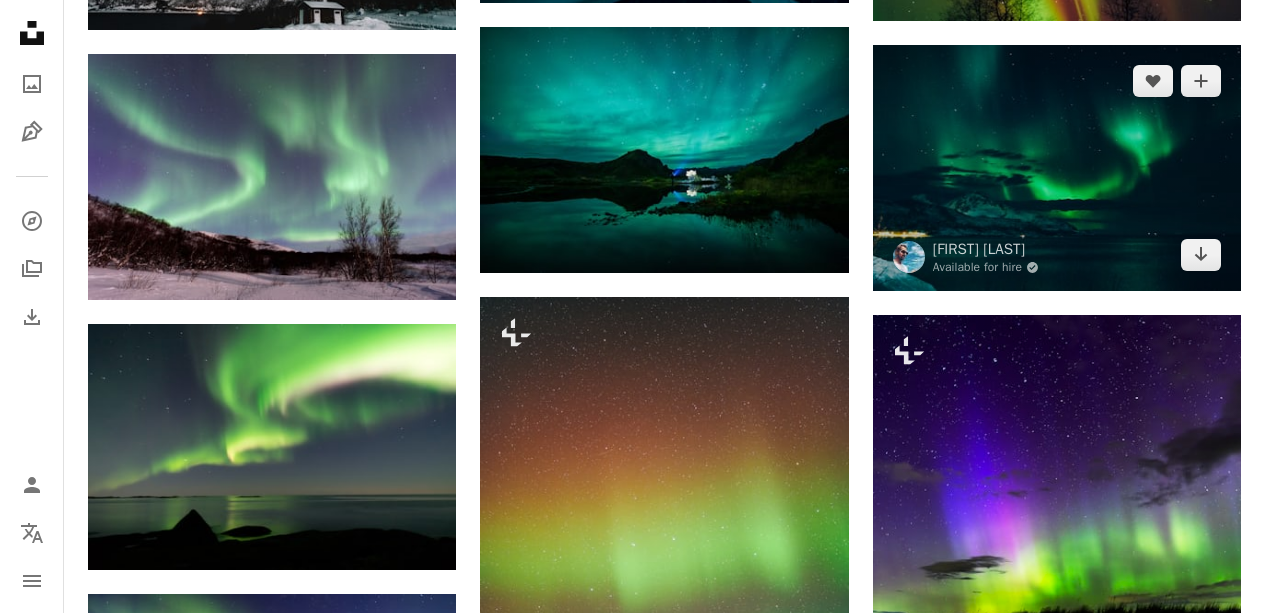 click at bounding box center [1057, 168] 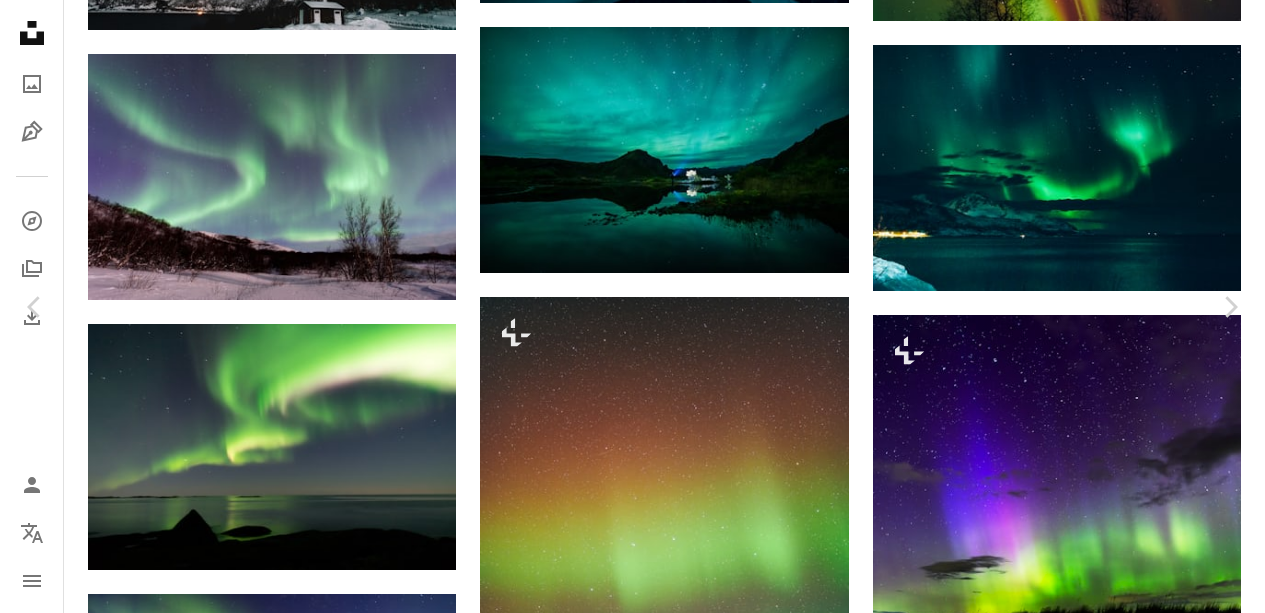 click on "An X shape Chevron left Chevron right [FIRST] [LAST] Available for hire A checkmark inside of a circle A heart A plus sign Download free Chevron down Zoom in Views 4,555,583 Downloads 18,379 Featured in Photos A forward-right arrow Share Info icon Info More Actions Northern Lights A map marker Grøtfjorden, [CITY], [COUNTRY] Calendar outlined Published on December [MONTH], [YEAR] Camera Canon, EOS 7D Safety Free to use under the Unsplash License dark green night sky snow night stars lake northern lights aurora northern light light [COUNTRY] outdoors northern Free pictures Browse premium related images on iStock | Save 20% with code UNSPLASH20 View more on iStock ↗ Related images A heart A plus sign [FIRST] [LAST] Available for hire A checkmark inside of a circle Arrow pointing down Plus sign for Unsplash+ A heart A plus sign [FIRST] [LAST] For Unsplash+ A lock Download A heart A plus sign [FIRST] [LAST] Arrow pointing down A heart A plus sign [FIRST] [LAST] Arrow pointing down A heart A plus sign v2osk For" at bounding box center [632, 12882] 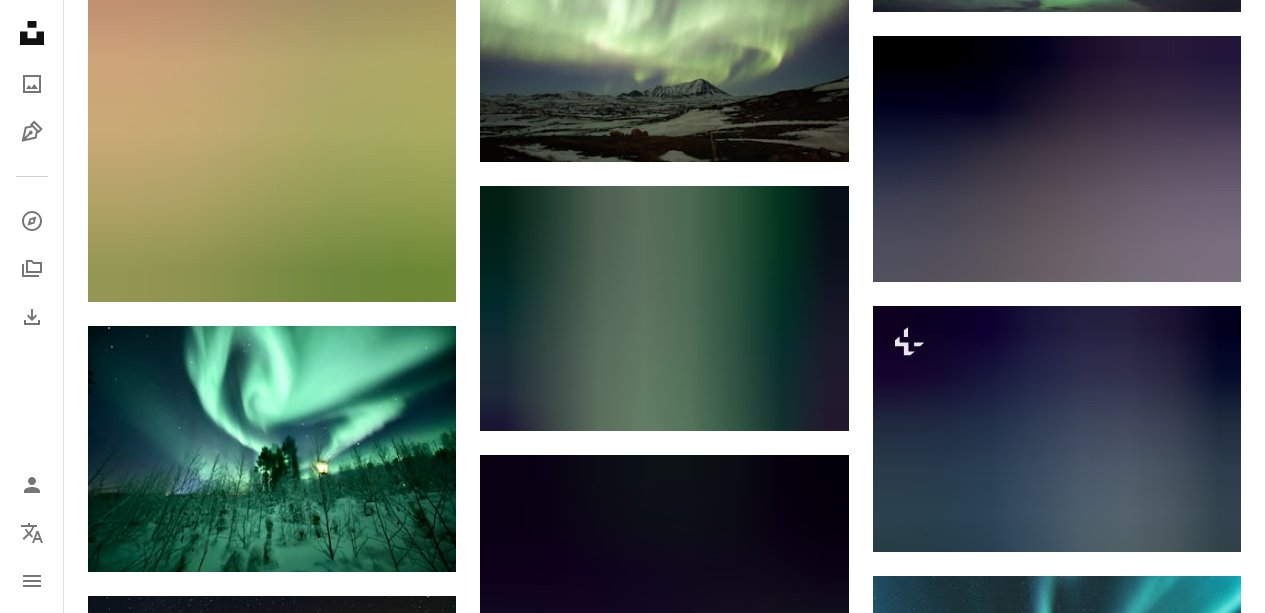 scroll, scrollTop: 16481, scrollLeft: 0, axis: vertical 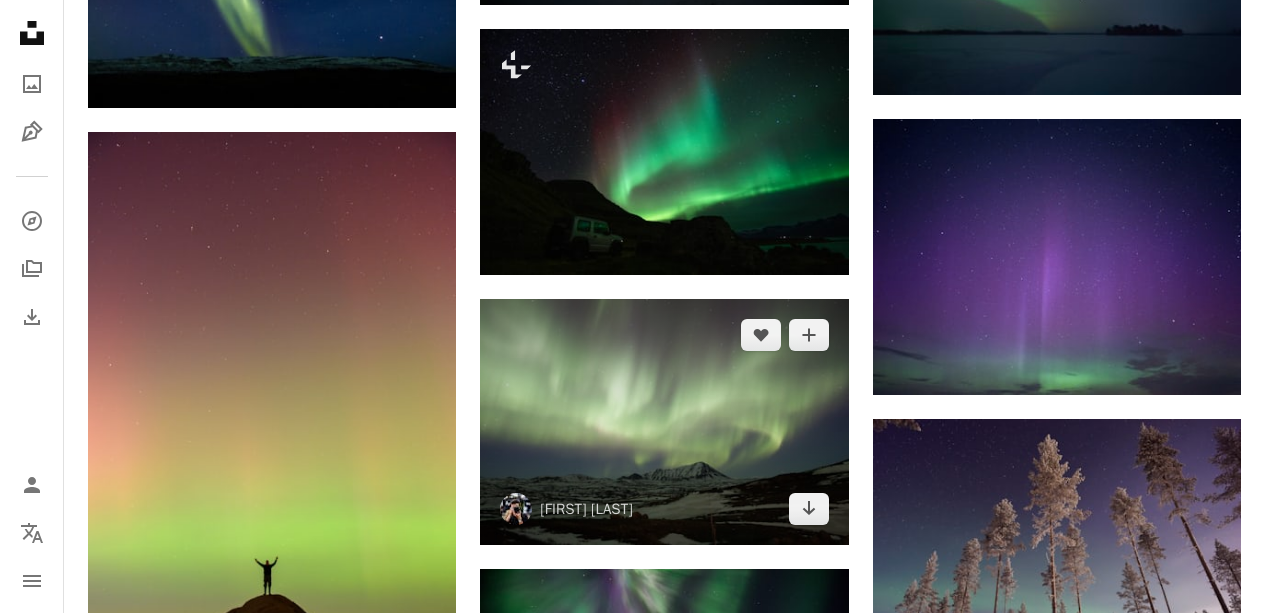 click at bounding box center [664, 422] 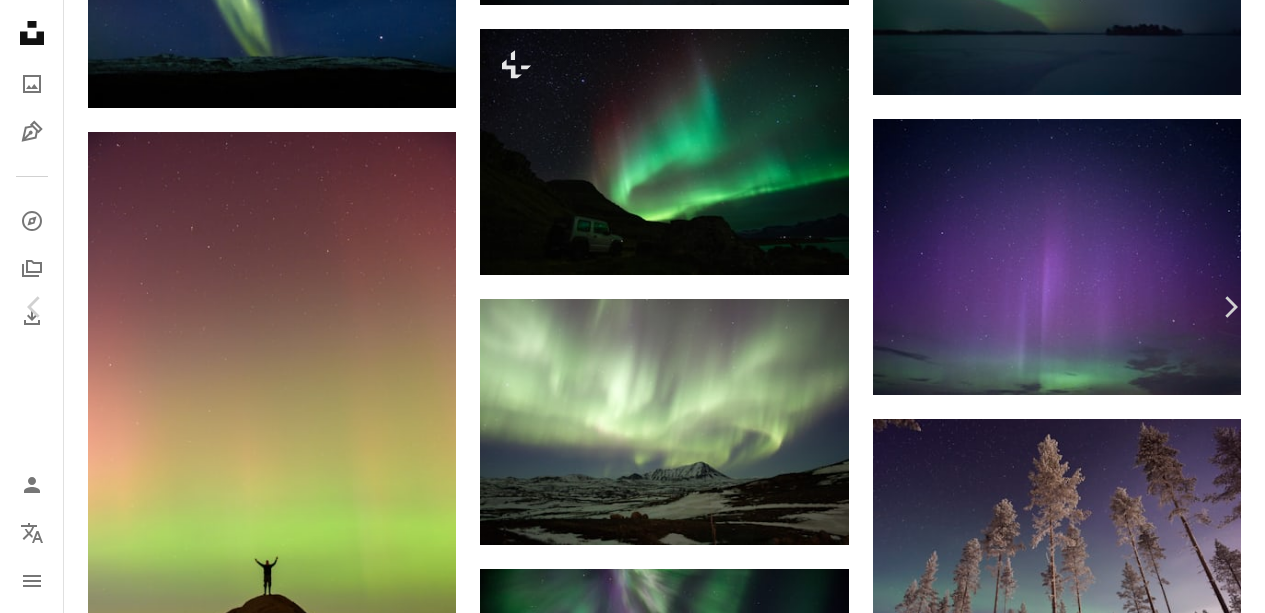 scroll, scrollTop: 169, scrollLeft: 0, axis: vertical 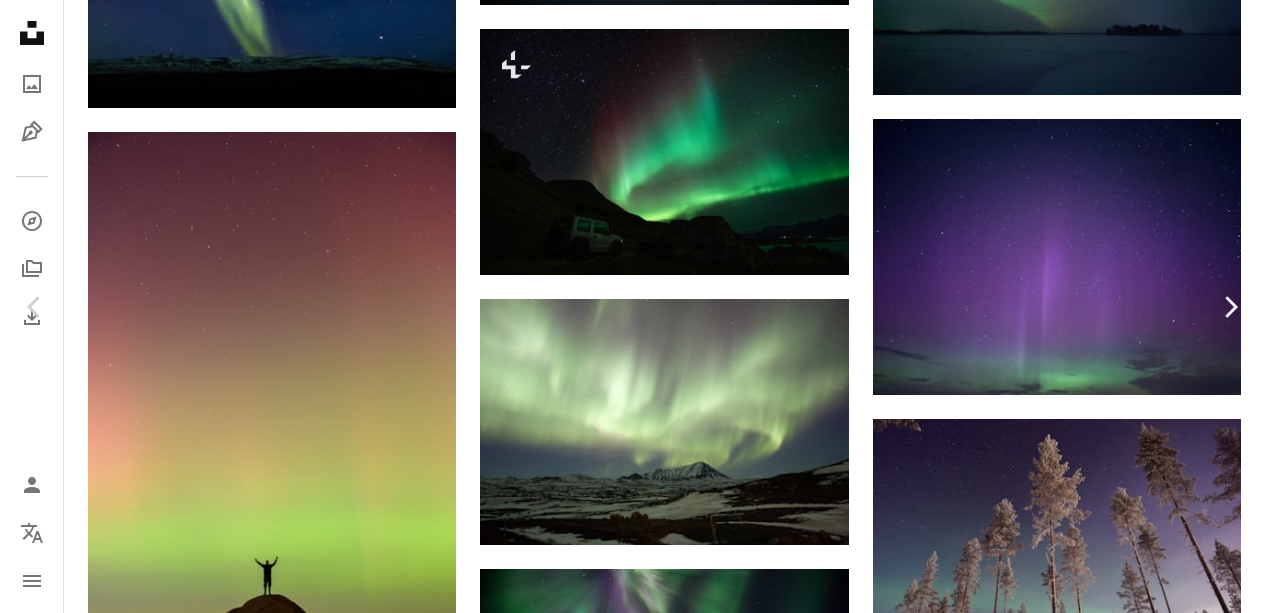 click on "Chevron right" at bounding box center (1230, 307) 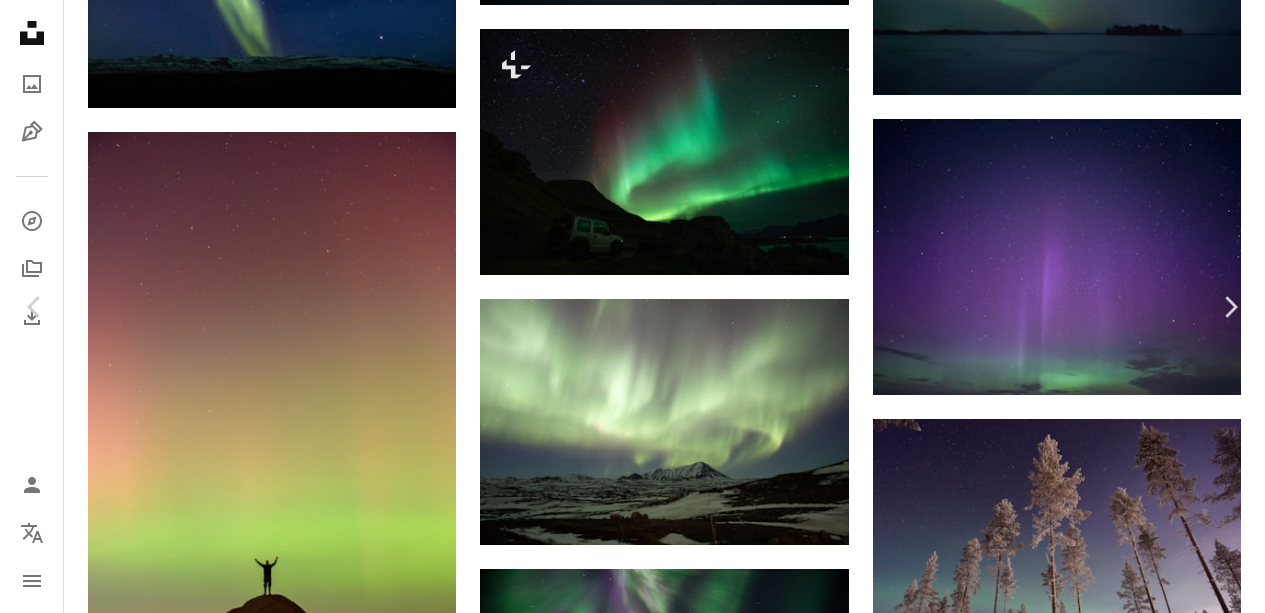 click on "An X shape Chevron left Chevron right [FIRST] [LAST] [INITIALS]_[INITIALS] A heart A plus sign Download free Chevron down Zoom in Views 852,418 Downloads 3,262 Featured in Photos , Night A forward-right arrow Share Info icon Info More Actions A map marker Mývatn, Iceland Calendar outlined Published on November 23, 2019 Camera Canon, EOS 500D Safety Free to use under the Unsplash License green night light iceland aurora island aurora borealis borealis myvatn grey outdoors Creative Commons images Browse premium related images on iStock | Save 20% with code UNSPLASH20 View more on iStock ↗ Related images A heart A plus sign [FIRST] [LAST] Arrow pointing down A heart A plus sign [FIRST] [LAST] Arrow pointing down A heart A plus sign [FIRST] [LAST] Arrow pointing down A heart A plus sign [FIRST] [LAST] Arrow pointing down A heart A plus sign Dee. Available for hire A checkmark inside of a circle Arrow pointing down A heart A plus sign [FIRST] [LAST] Arrow pointing down A heart A plus sign [FIRST] [LAST] A heart For" at bounding box center [632, 5053] 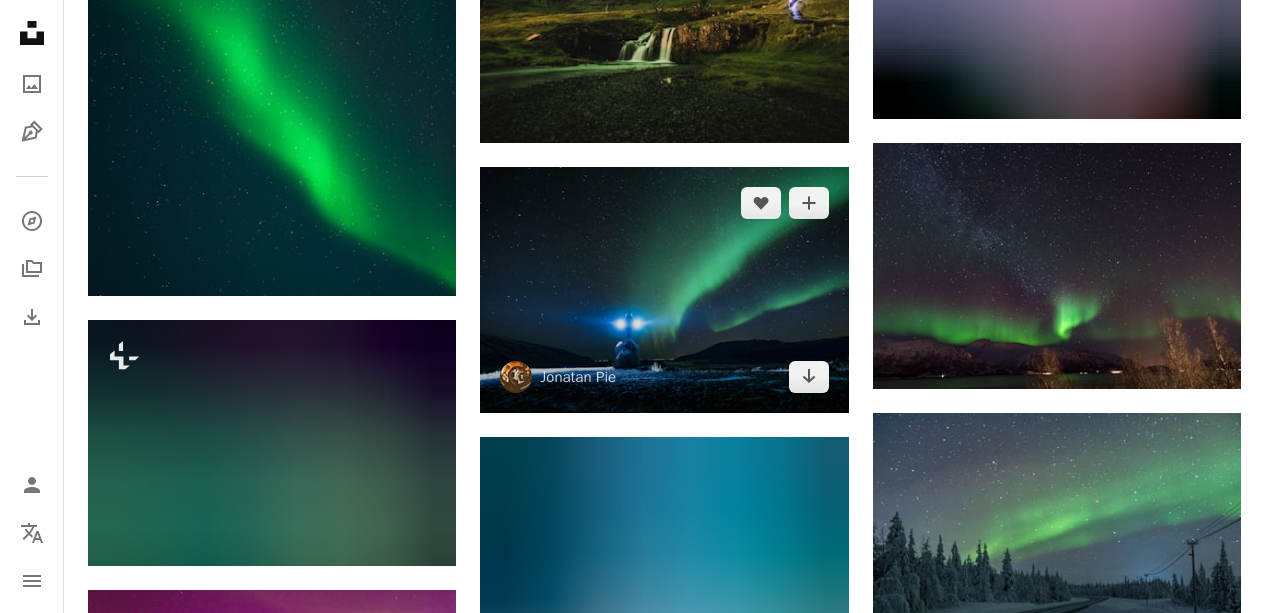 scroll, scrollTop: 19761, scrollLeft: 0, axis: vertical 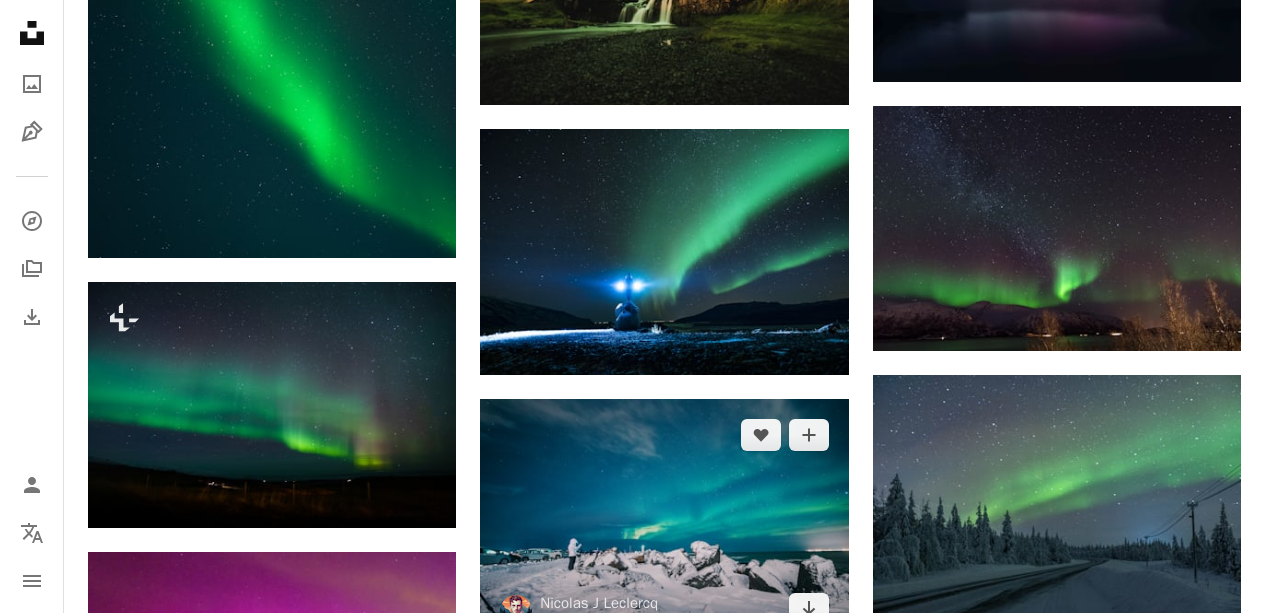 click at bounding box center [664, 522] 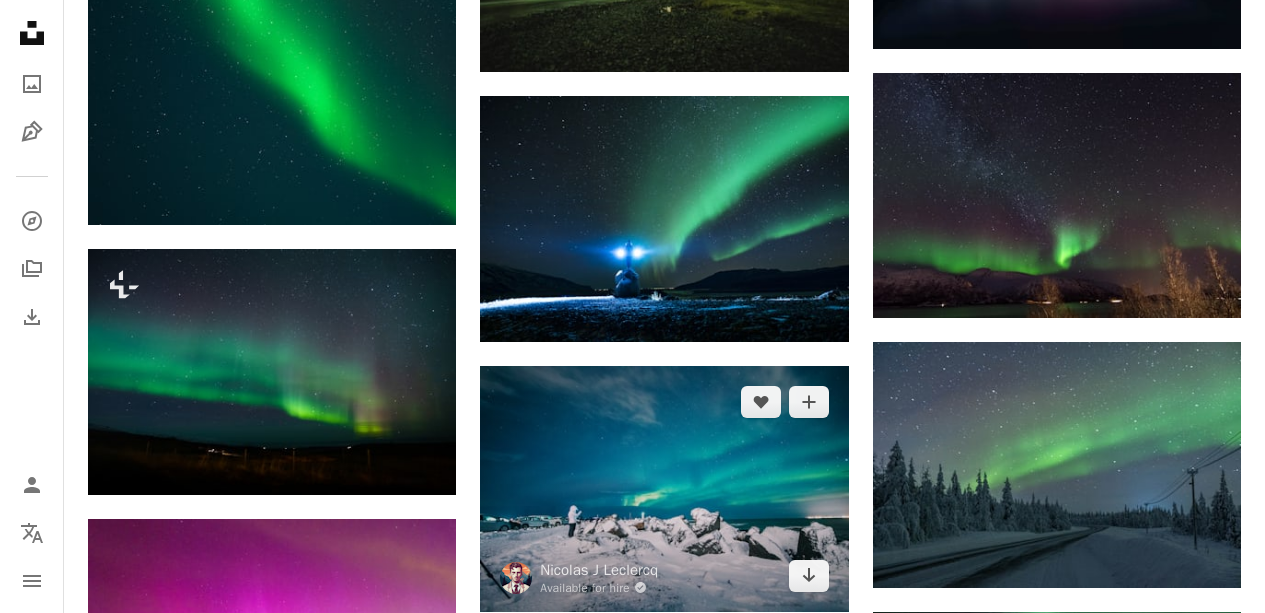 click at bounding box center (664, 489) 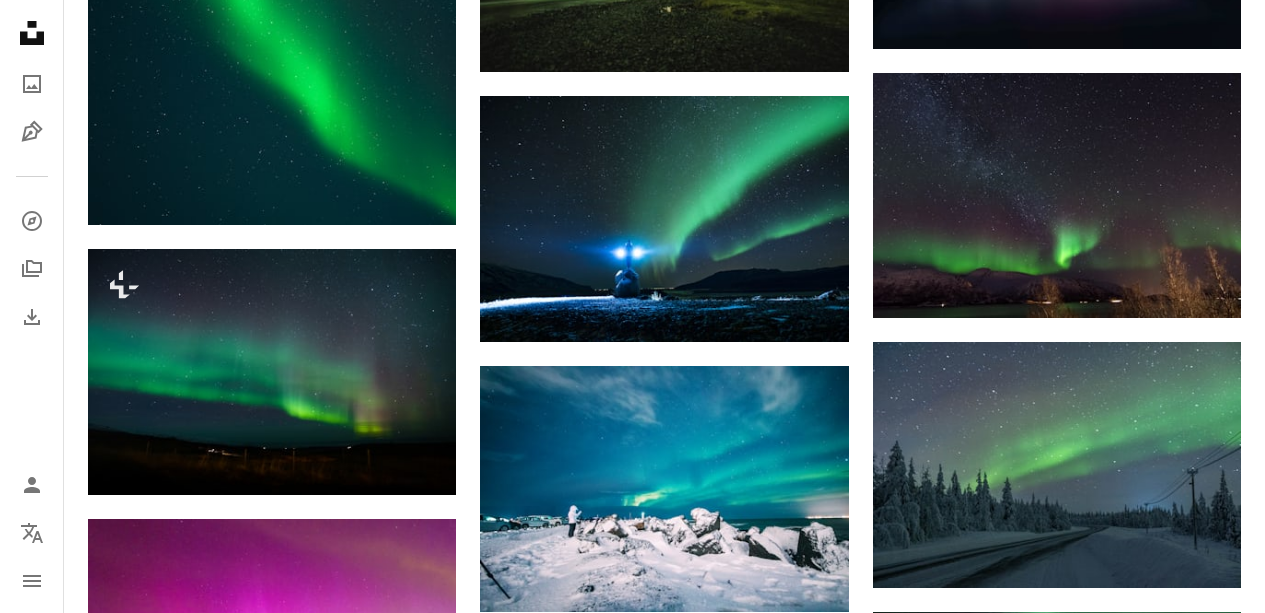 click on "Plus sign for Unsplash+ A heart A plus sign [FIRST] [LAST] For  Unsplash+ A lock Download A heart A plus sign v2osk Available for hire A checkmark inside of a circle Arrow pointing down A heart A plus sign Lightscape Arrow pointing down Plus sign for Unsplash+ A heart A plus sign Spenser Sembrat For  Unsplash+ A lock Download A heart A plus sign Nicolas J Leclercq Available for hire A checkmark inside of a circle Arrow pointing down Plus sign for Unsplash+ A heart A plus sign Spenser Sembrat For  Unsplash+ A lock Download Plus sign for Unsplash+ A heart A plus sign Alexander Mils For  Unsplash+ A lock Download A heart A plus sign Johny Goerend Arrow pointing down A heart A plus sign Vincent Guth Arrow pointing down Plus sign for Unsplash+ A heart A plus sign Unsplash+ Community For  Unsplash+ A lock Download –– ––– –––  –– ––– –  ––– –––  ––––  –   – –– –––  – – ––– –– –– –––– –– Learn More A heart A plus sign A heart" at bounding box center [664, -7977] 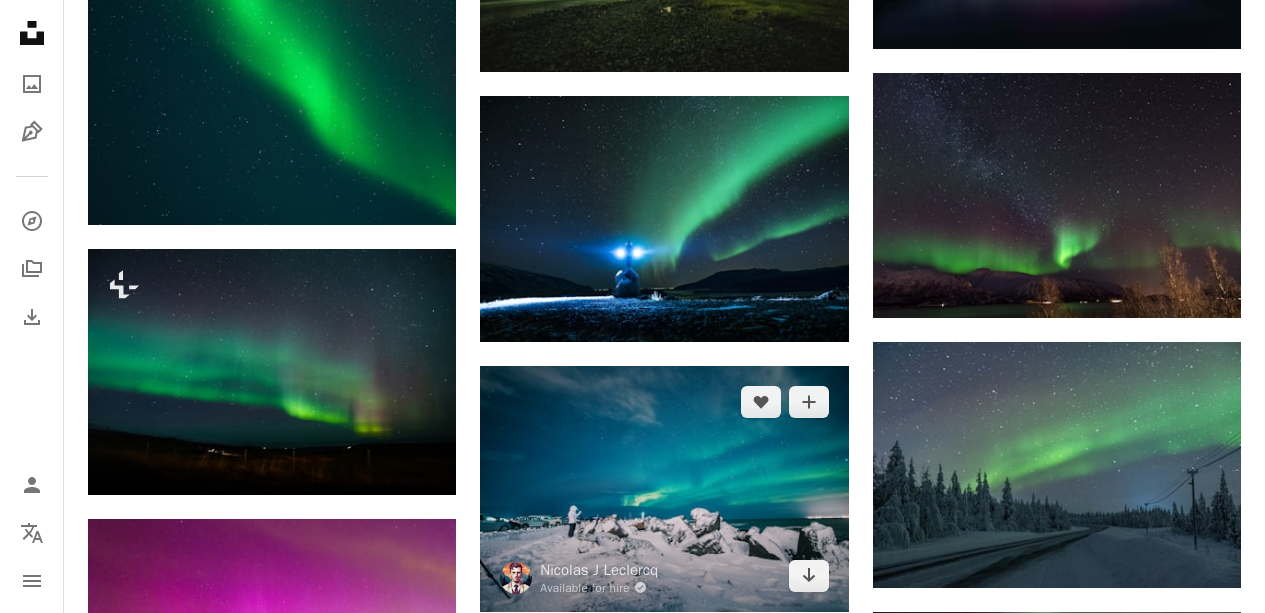 click at bounding box center (664, 489) 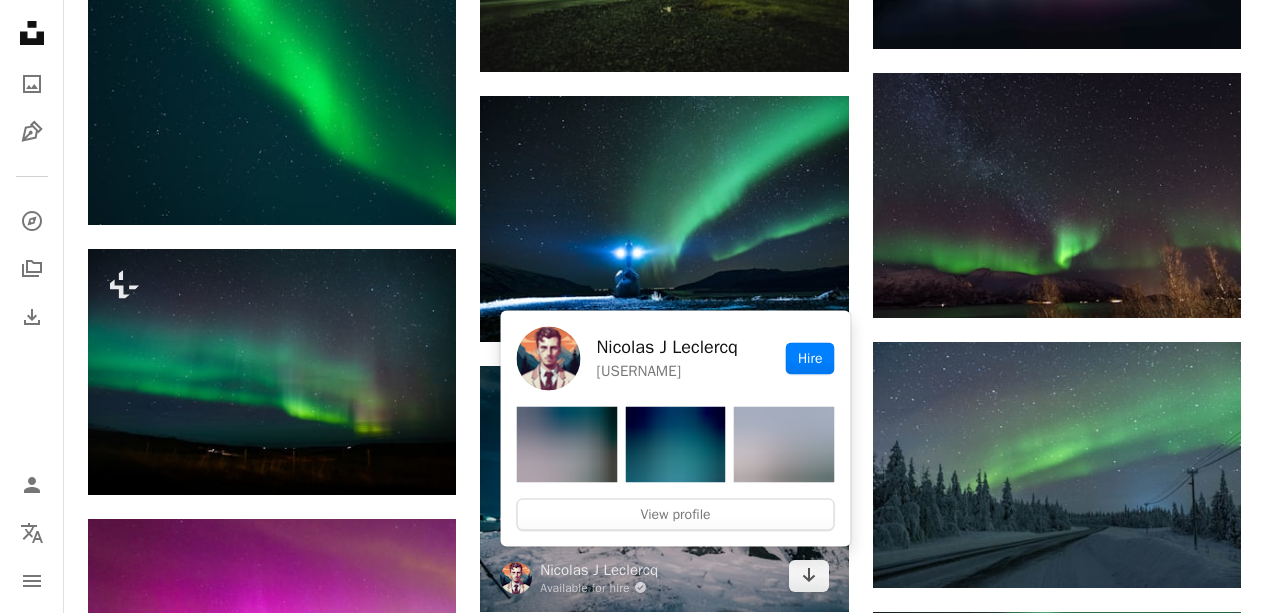 scroll, scrollTop: 20706, scrollLeft: 0, axis: vertical 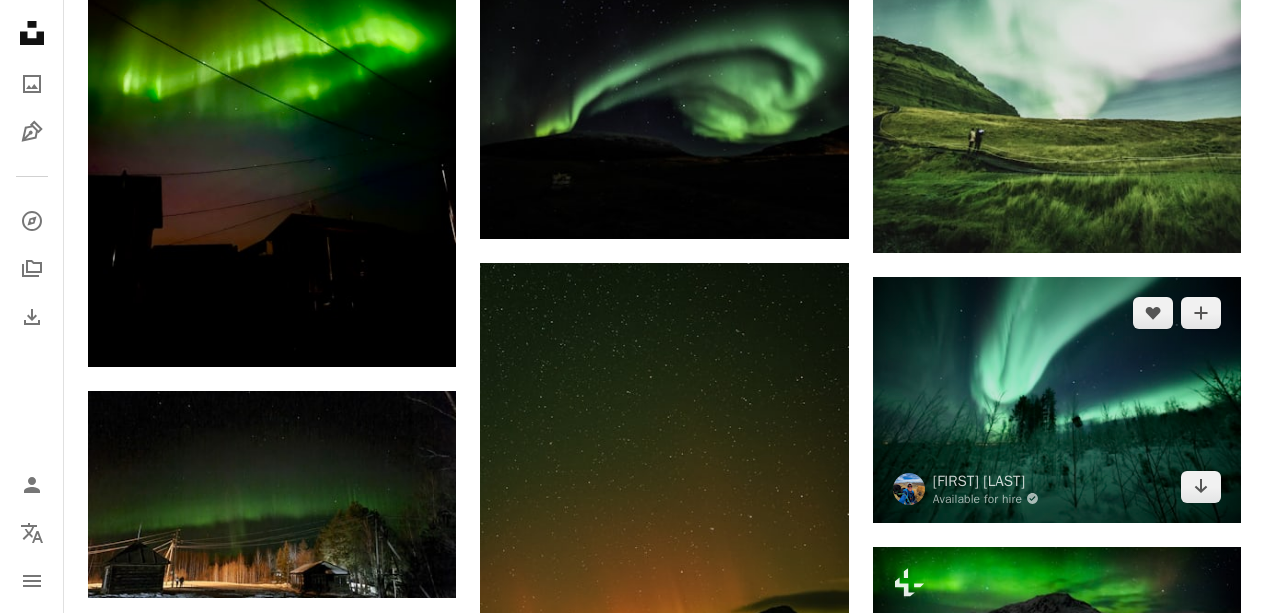click at bounding box center (1057, 400) 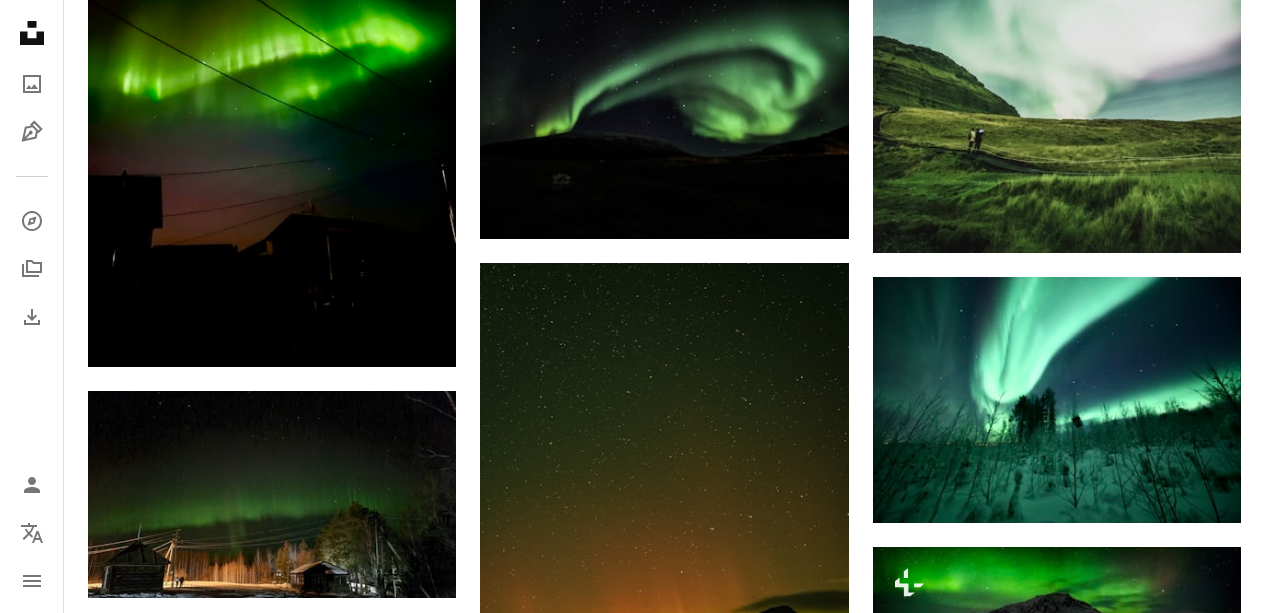 scroll, scrollTop: 21307, scrollLeft: 0, axis: vertical 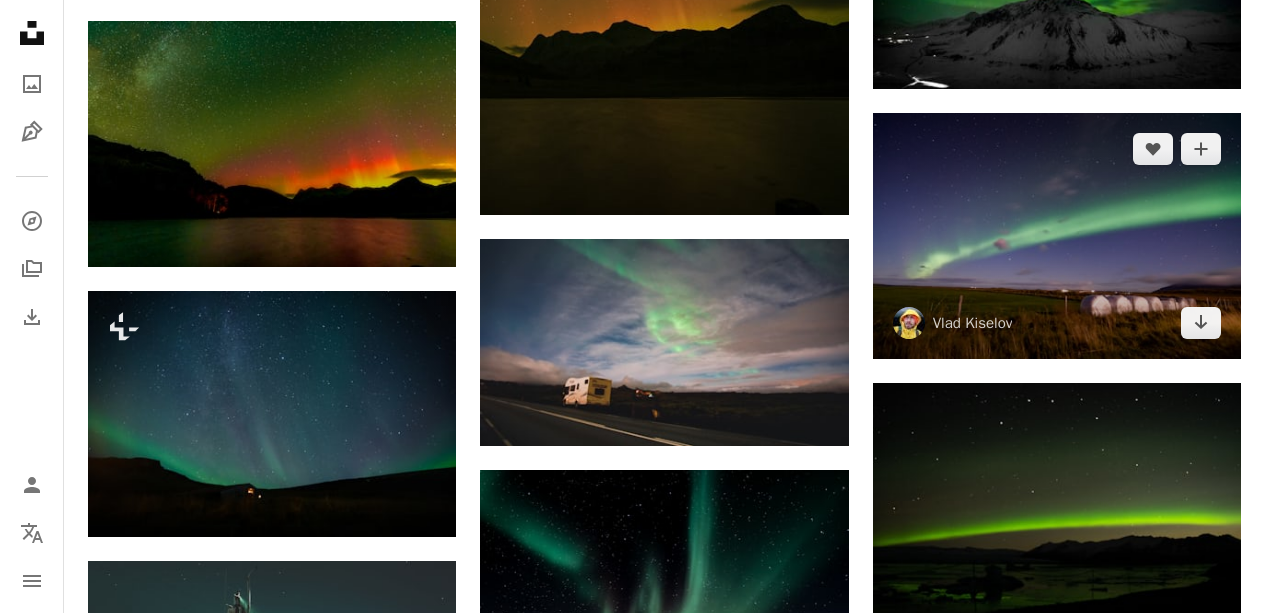 click at bounding box center (1057, 236) 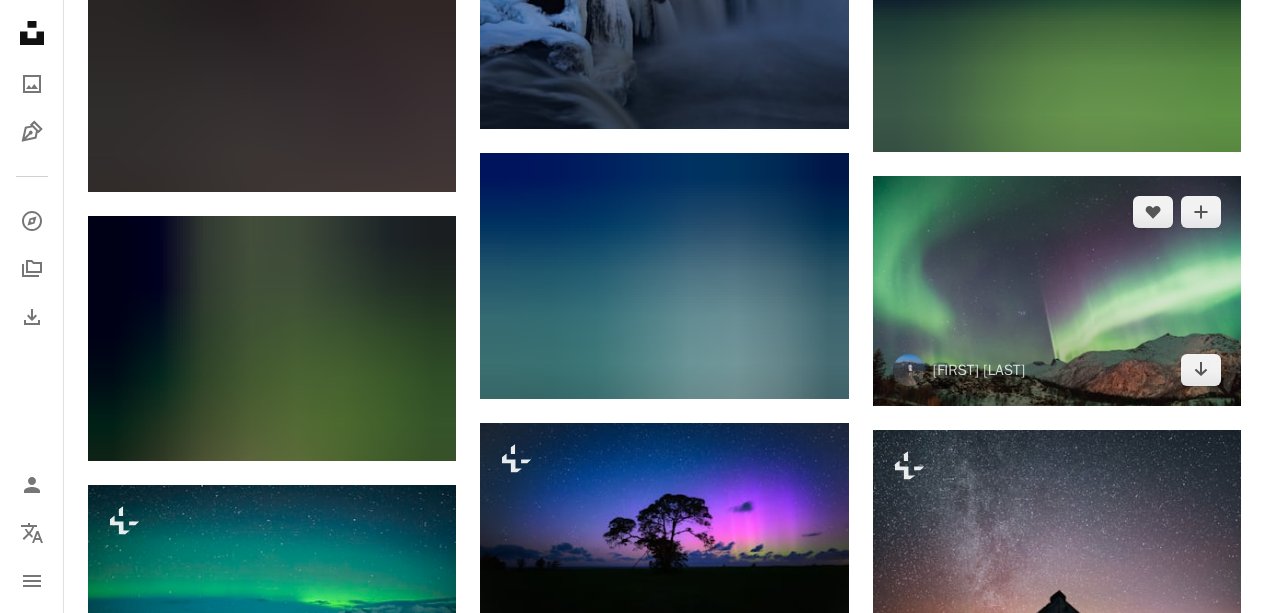 scroll, scrollTop: 32880, scrollLeft: 0, axis: vertical 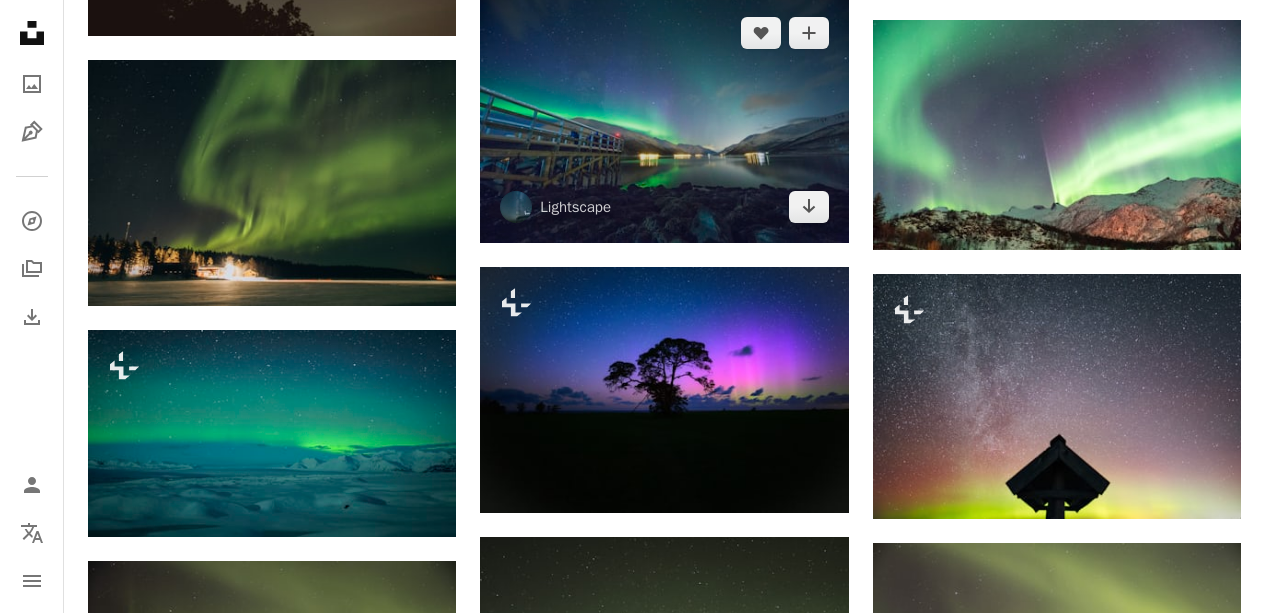click at bounding box center [664, 120] 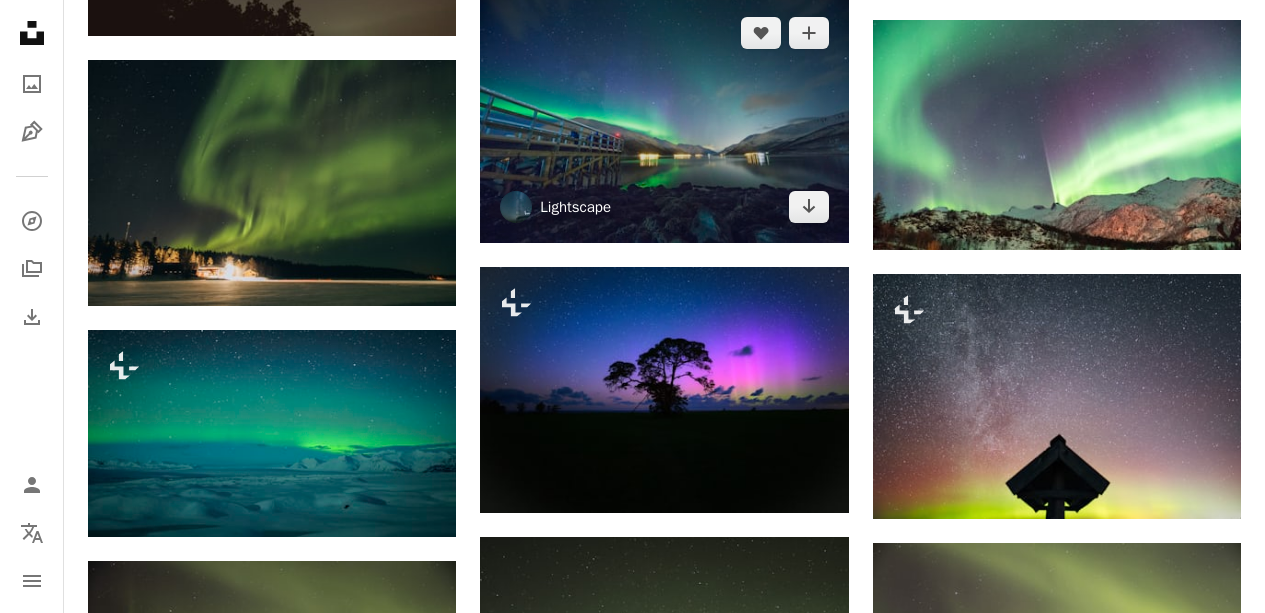 click on "Lightscape" at bounding box center [575, 207] 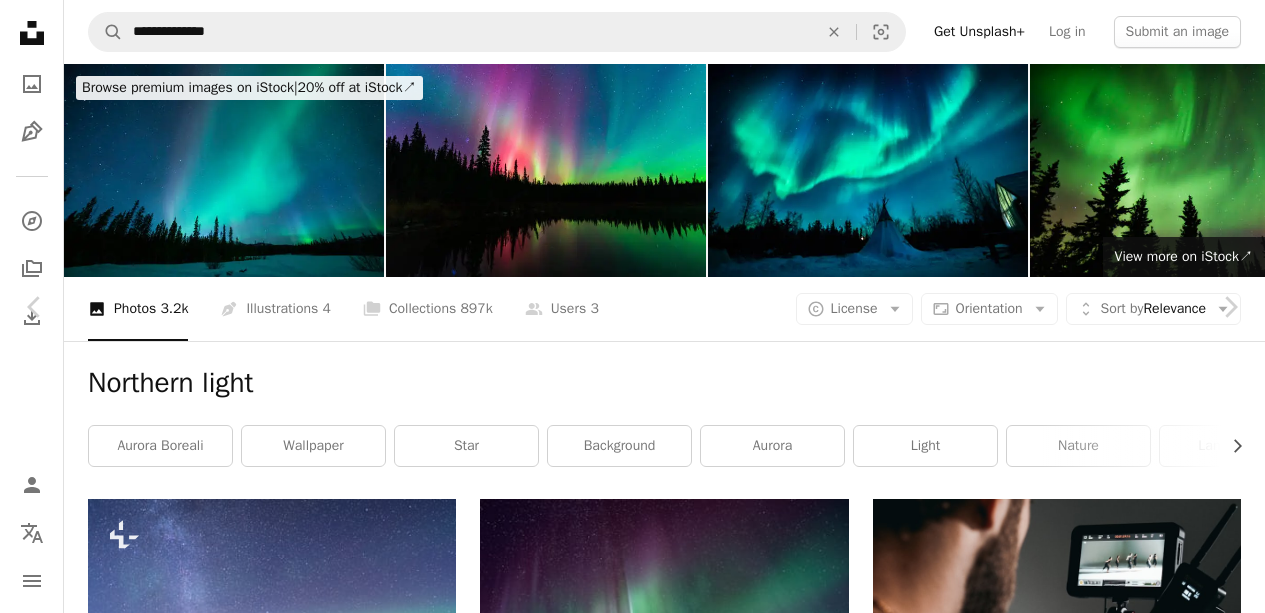 scroll, scrollTop: 32880, scrollLeft: 0, axis: vertical 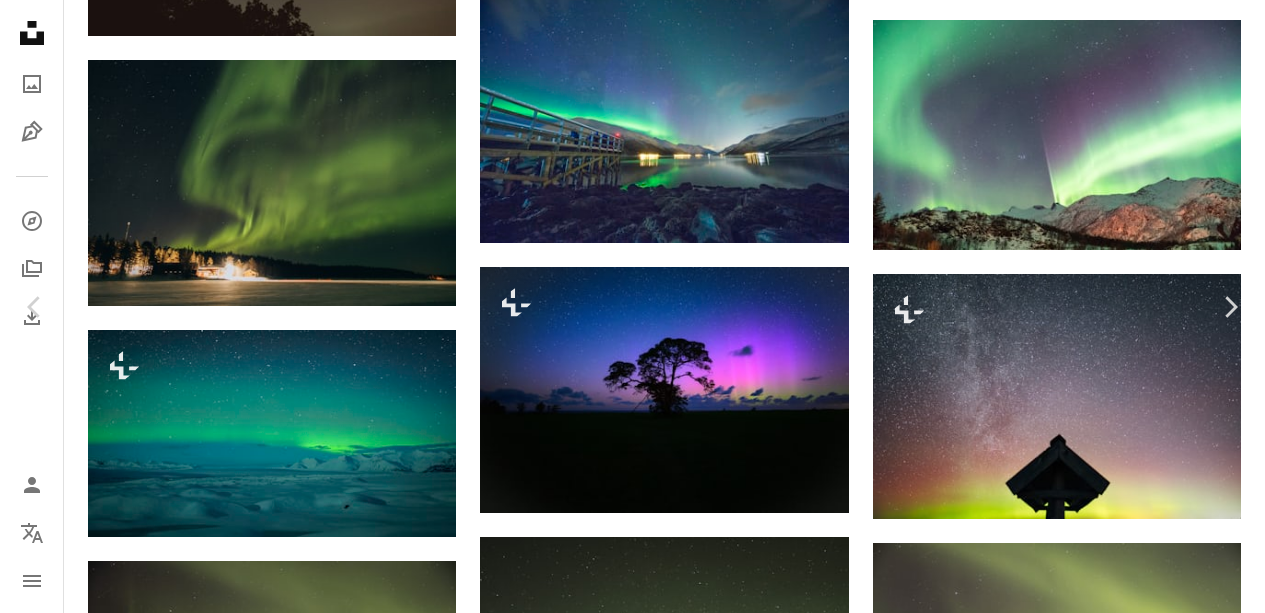 click on "Chevron down" 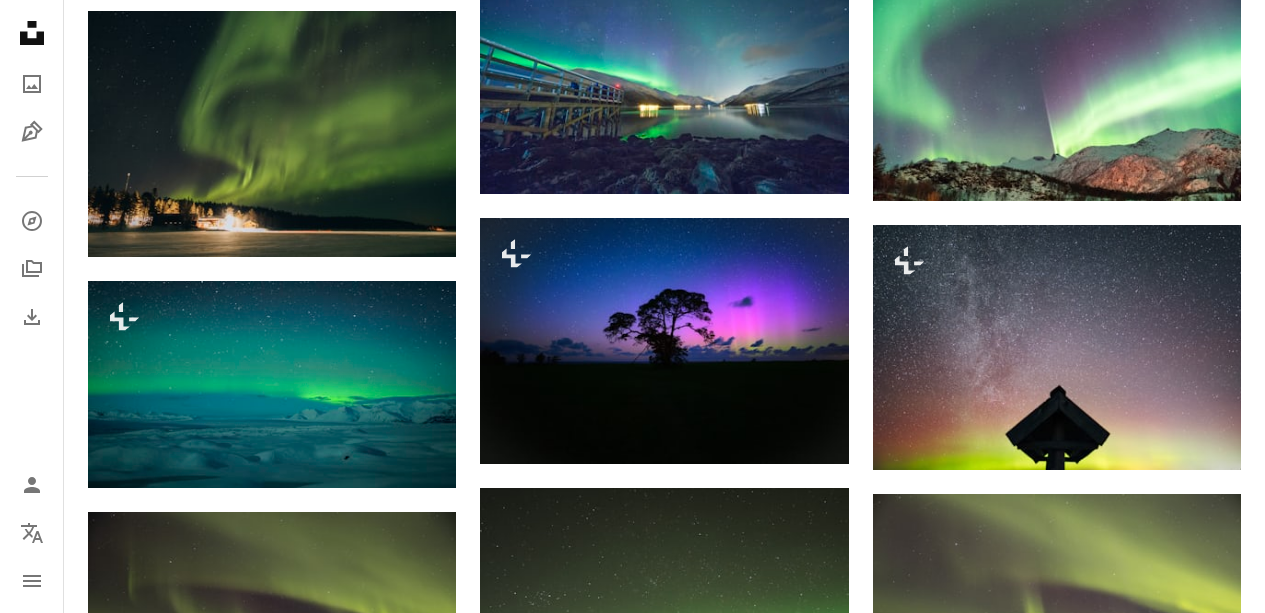 scroll, scrollTop: 33865, scrollLeft: 0, axis: vertical 